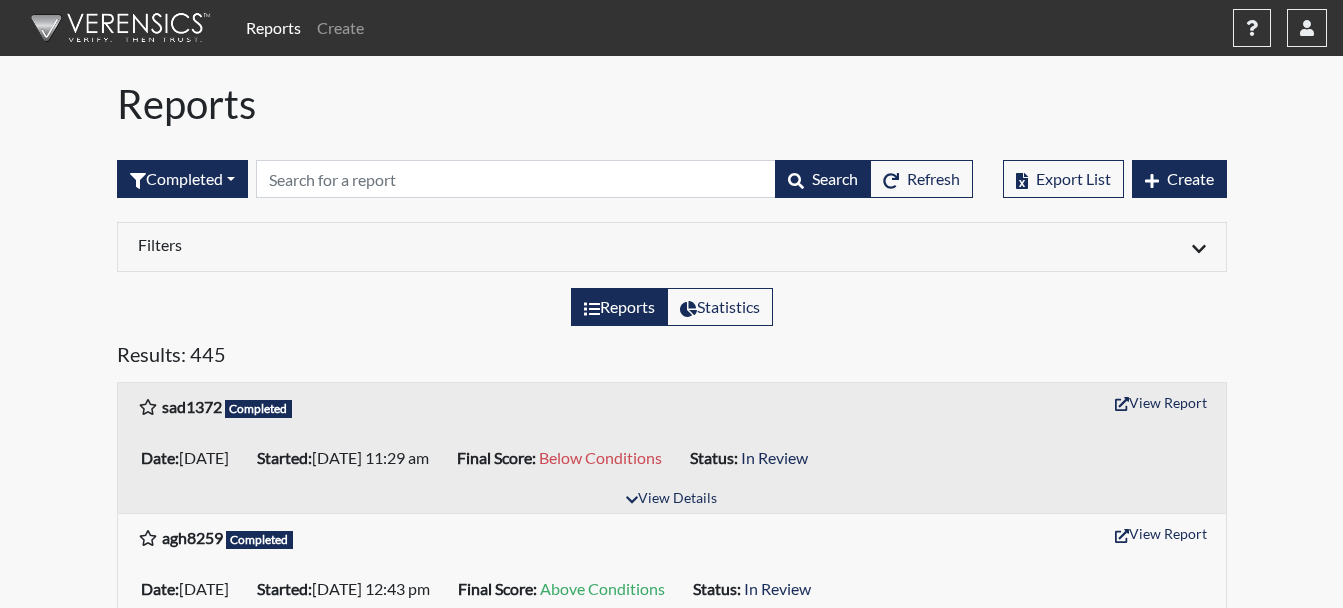 scroll, scrollTop: 0, scrollLeft: 0, axis: both 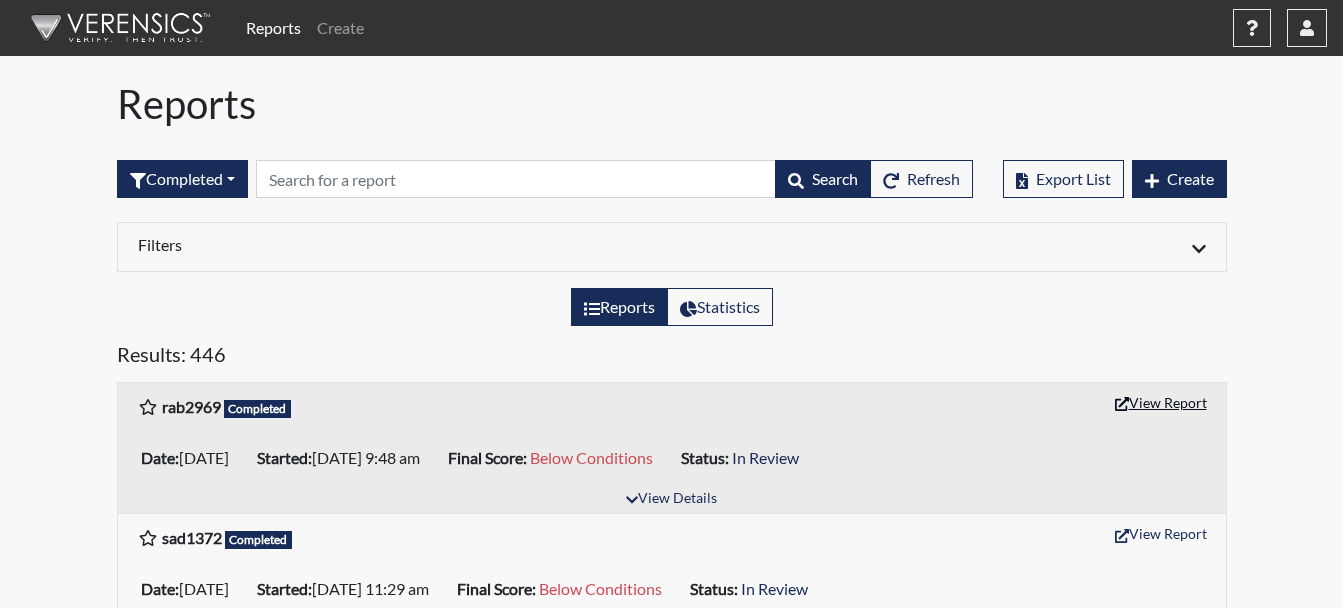 click on "View Report" at bounding box center (1161, 402) 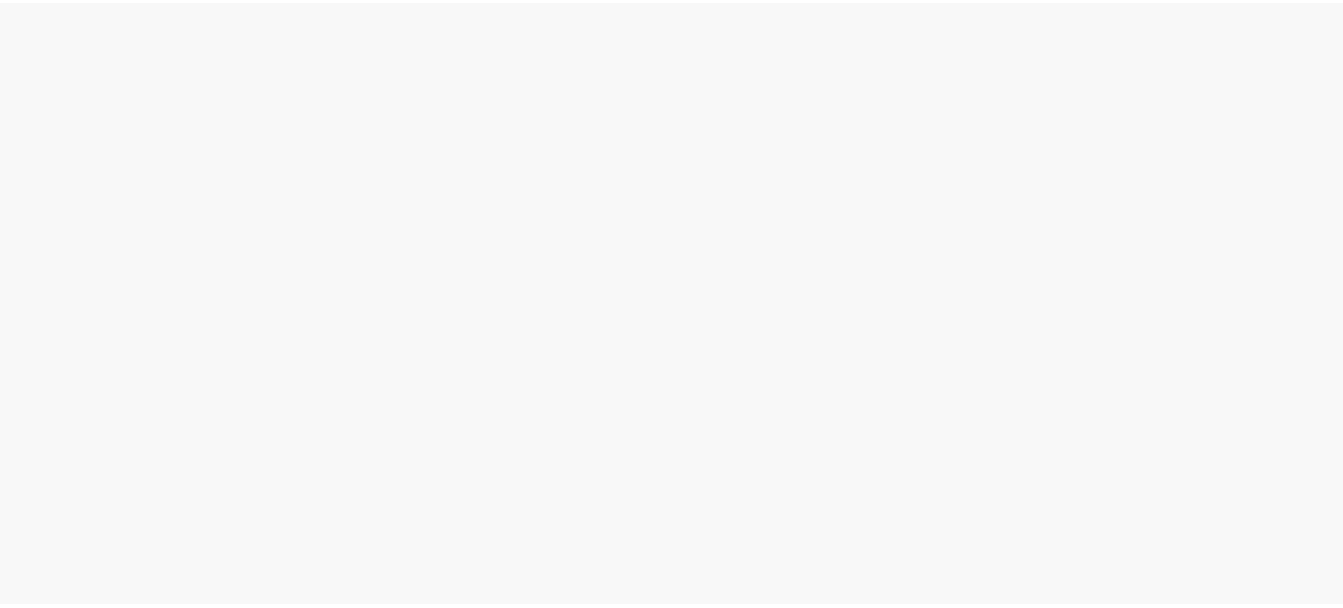 scroll, scrollTop: 0, scrollLeft: 0, axis: both 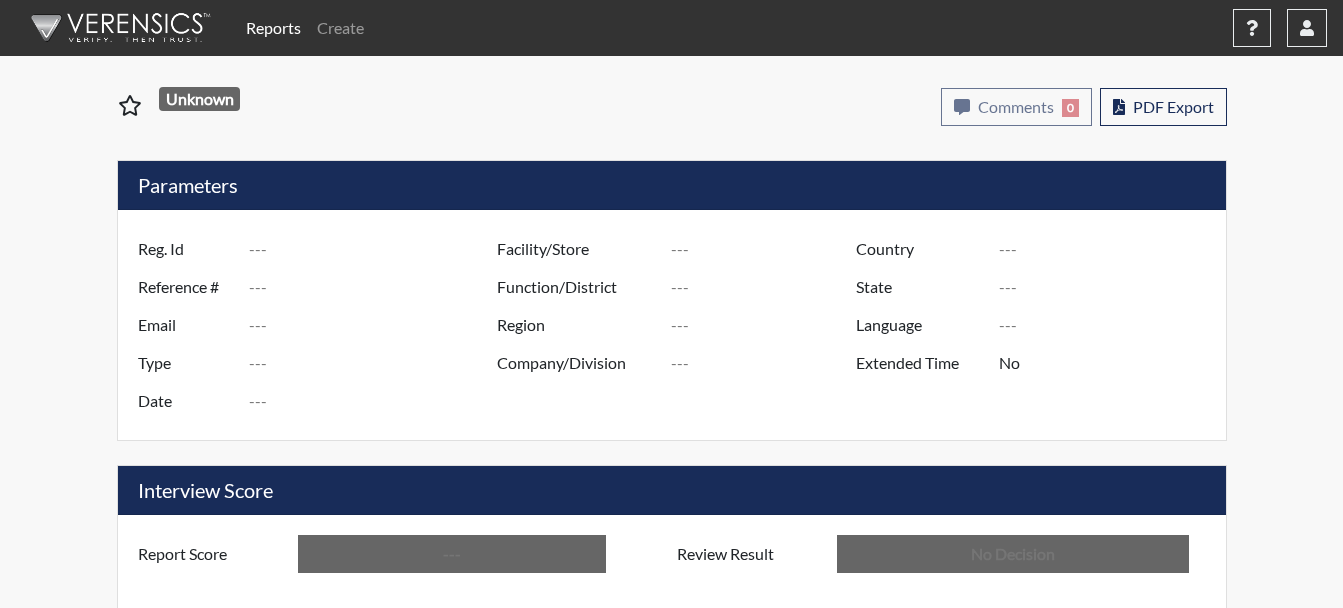 type on "rab2969" 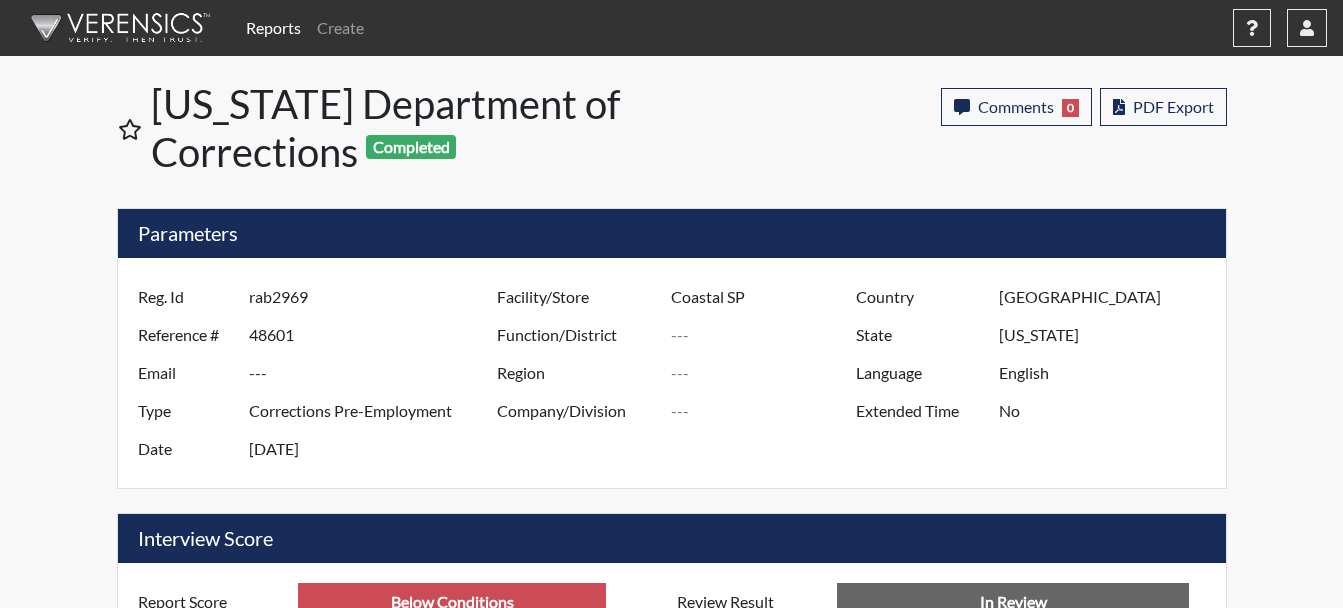 scroll, scrollTop: 999668, scrollLeft: 999169, axis: both 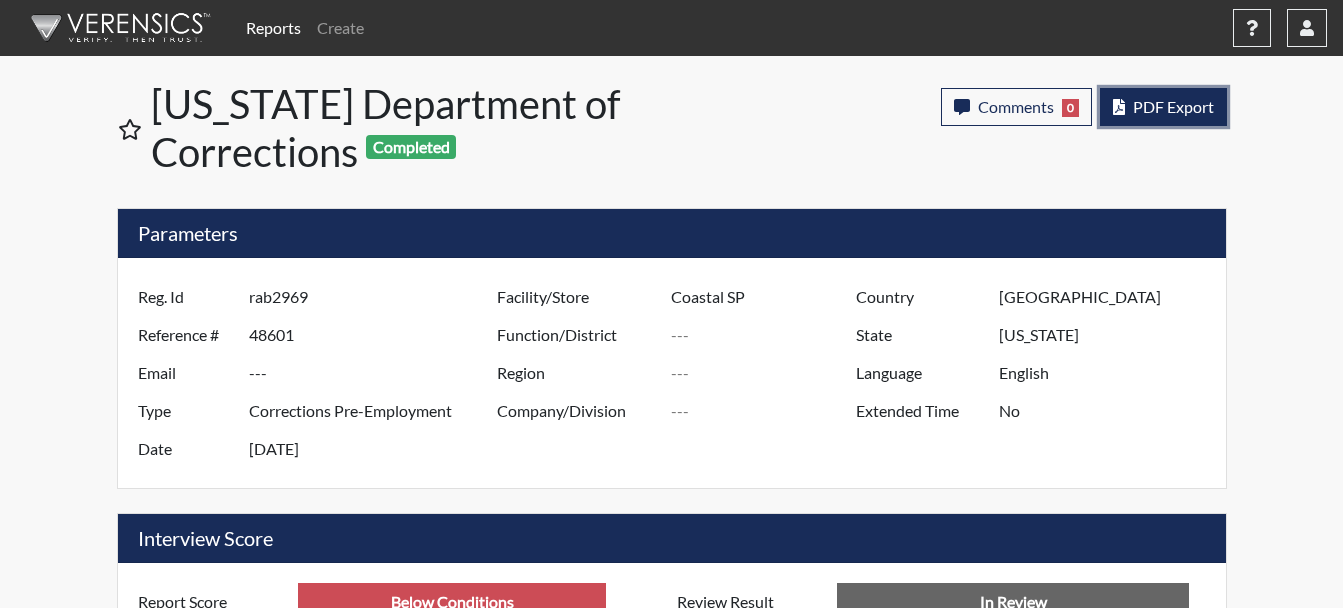 click on "PDF Export" at bounding box center [1173, 106] 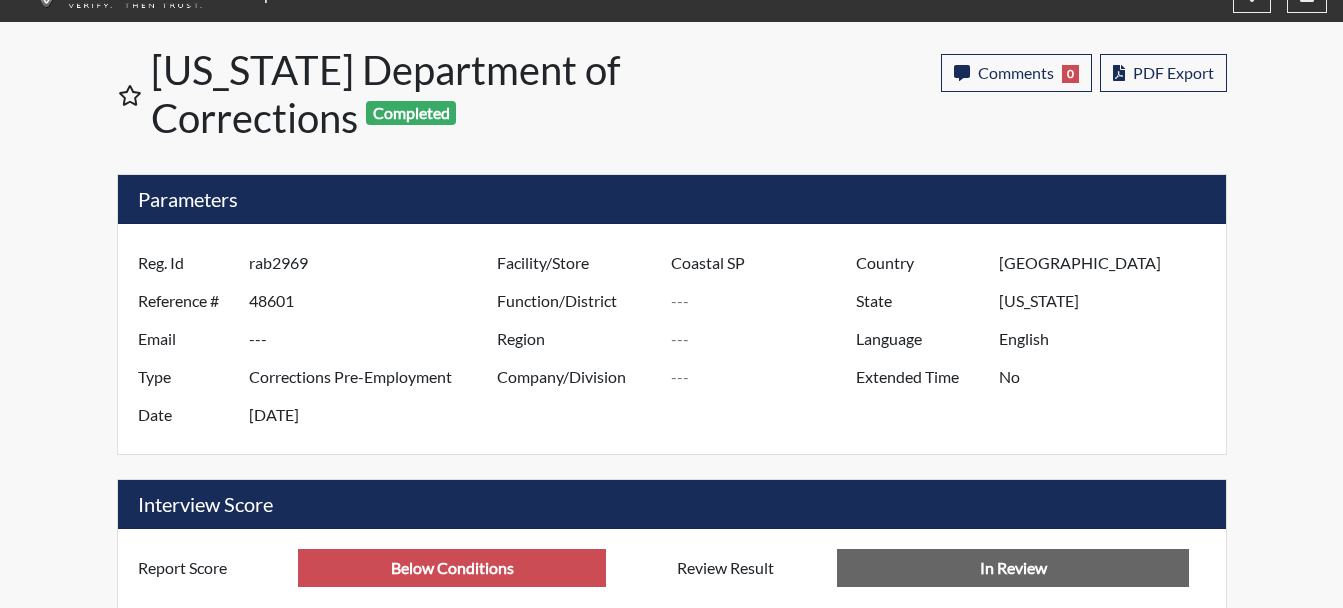 scroll, scrollTop: 27, scrollLeft: 0, axis: vertical 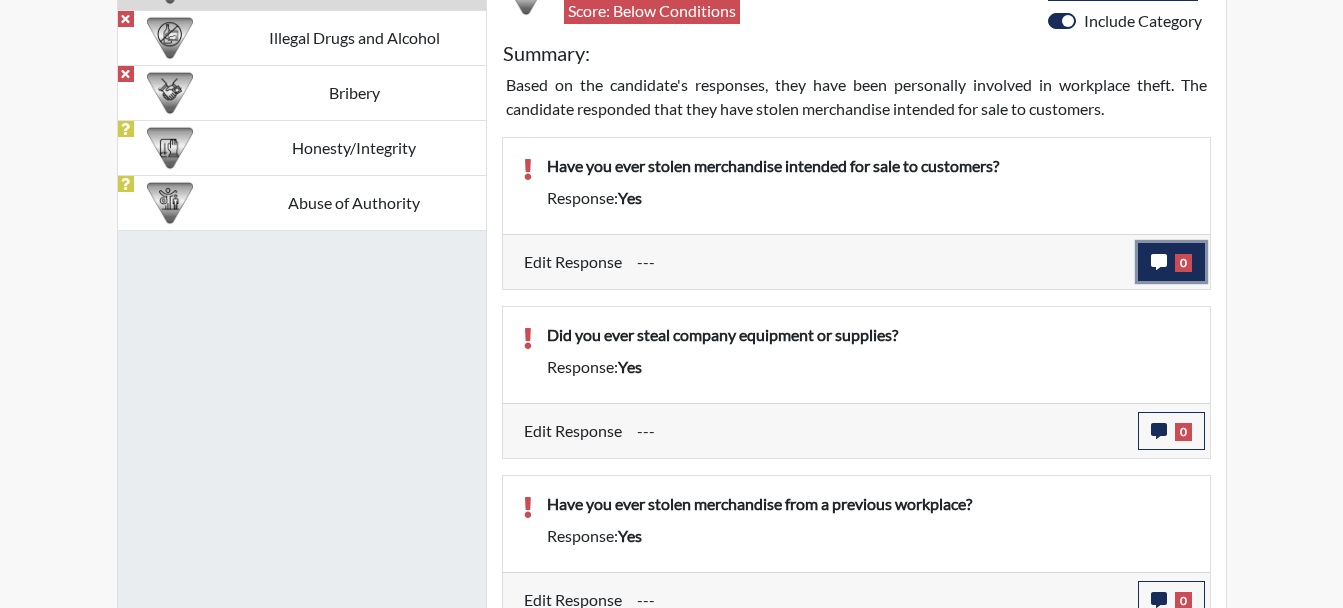 click on "0" at bounding box center [1171, 262] 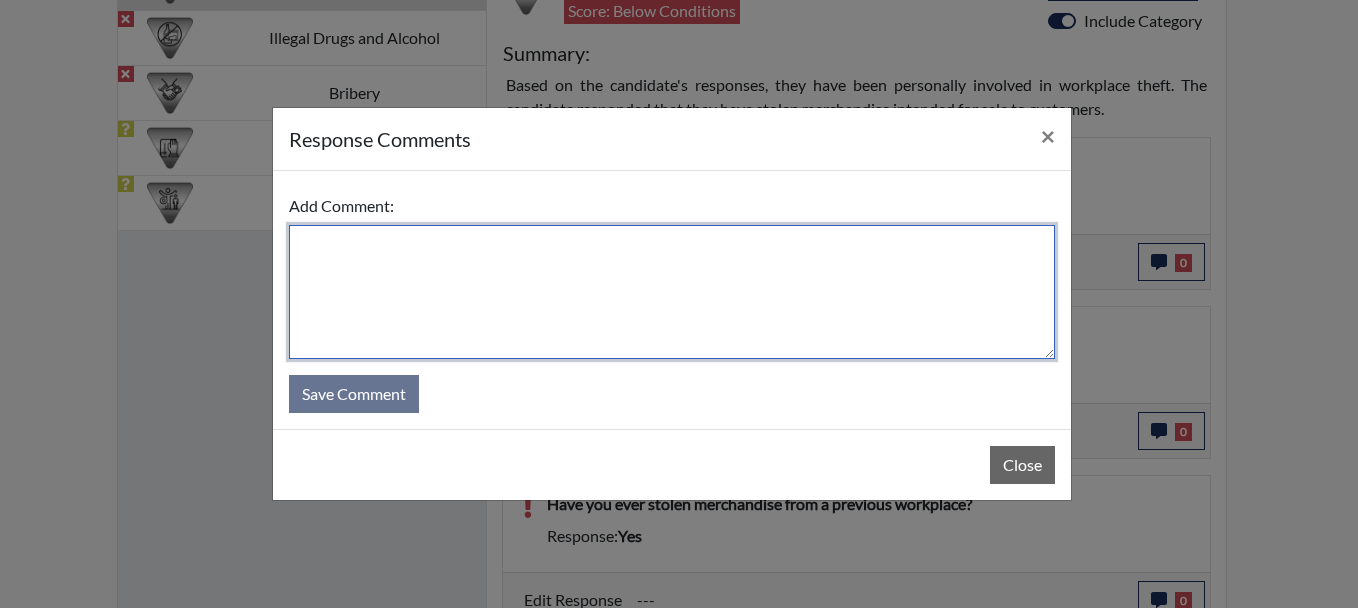 click at bounding box center [672, 292] 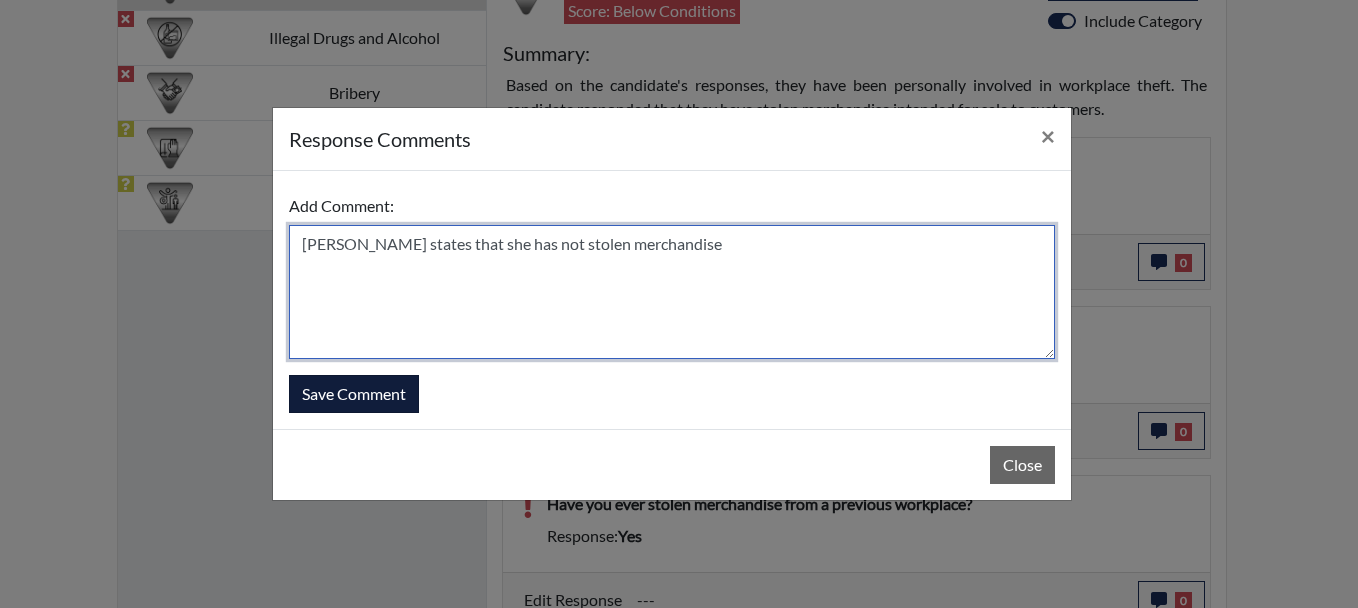 type on "Ms. Brown states that she has not stolen merchandise" 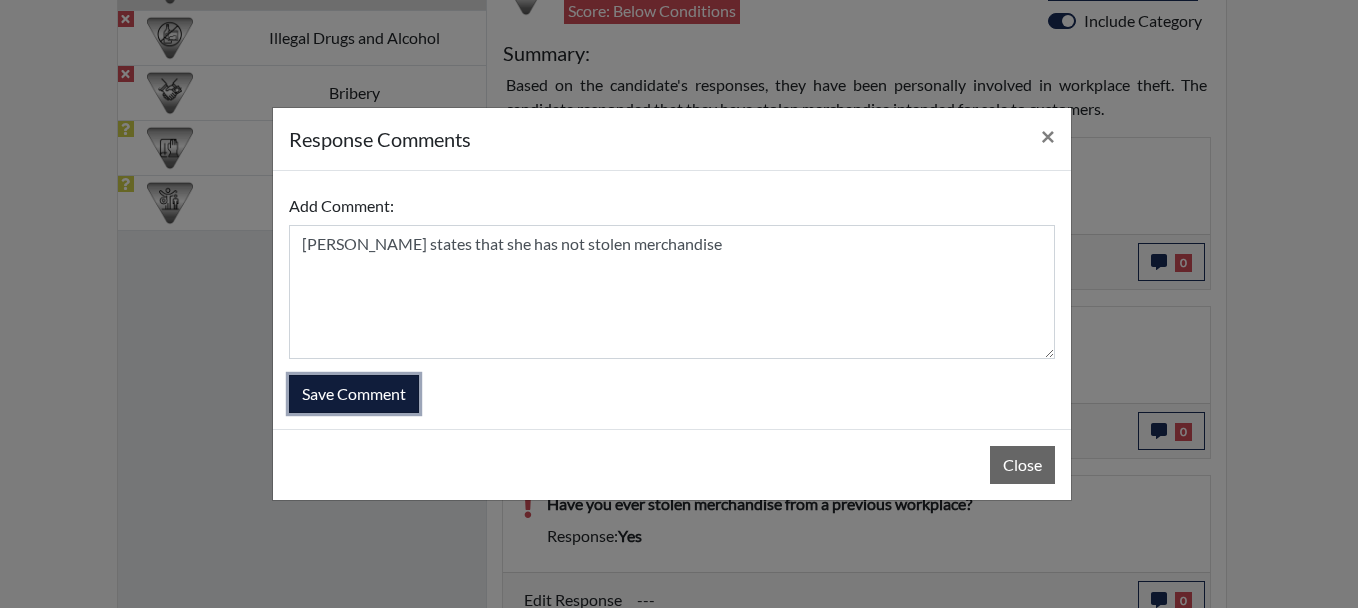 click on "Save Comment" at bounding box center [354, 394] 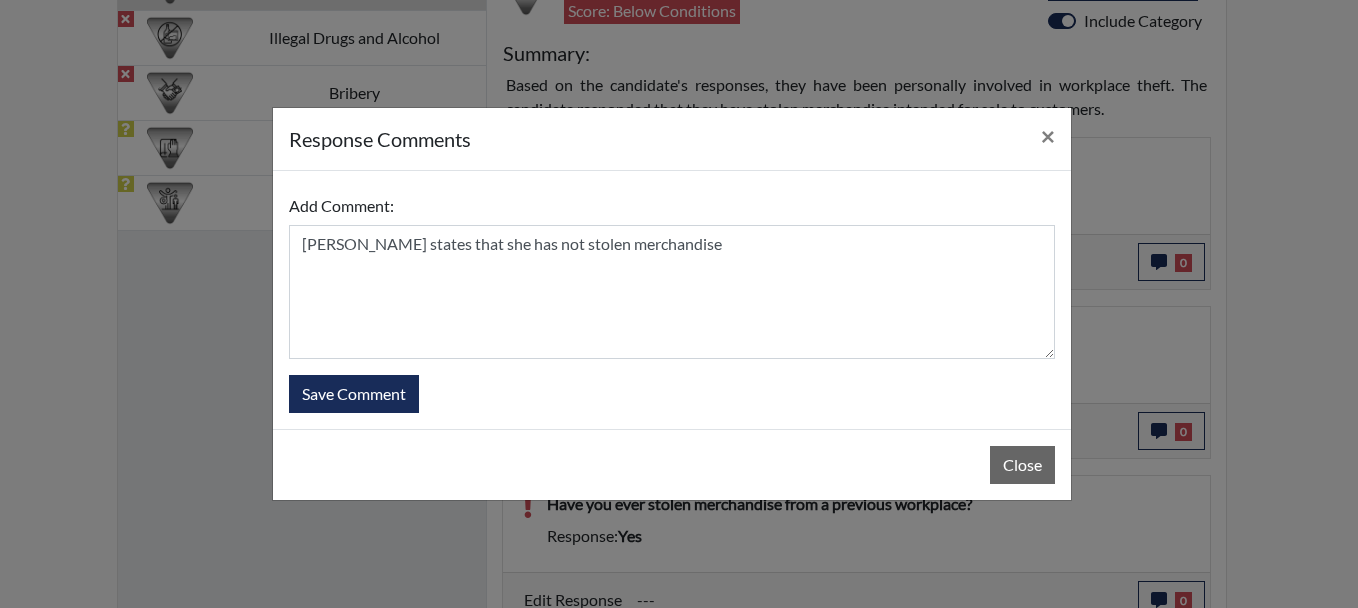 type 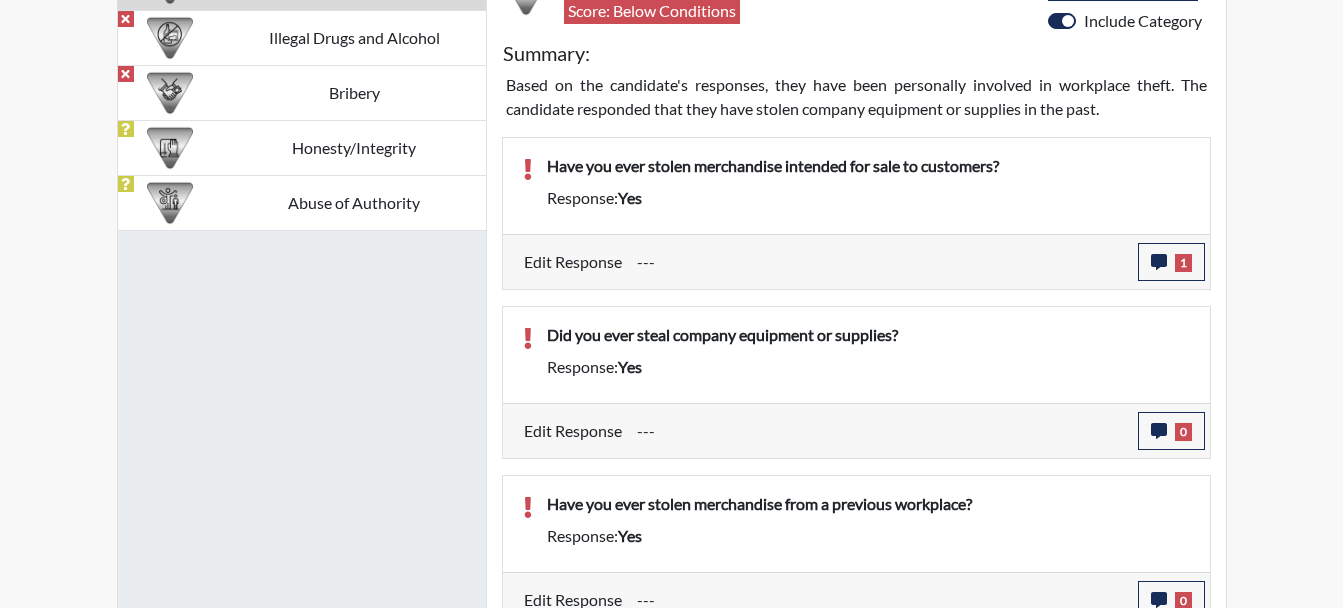 scroll, scrollTop: 999668, scrollLeft: 999169, axis: both 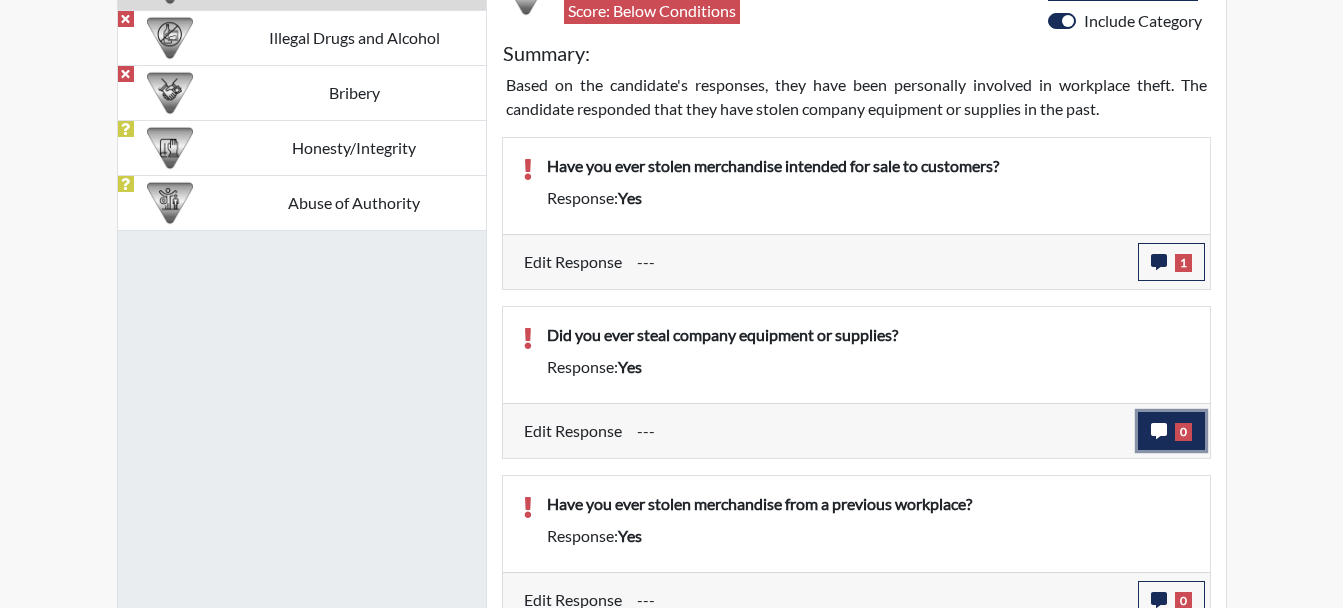 click on "0" at bounding box center [1183, 432] 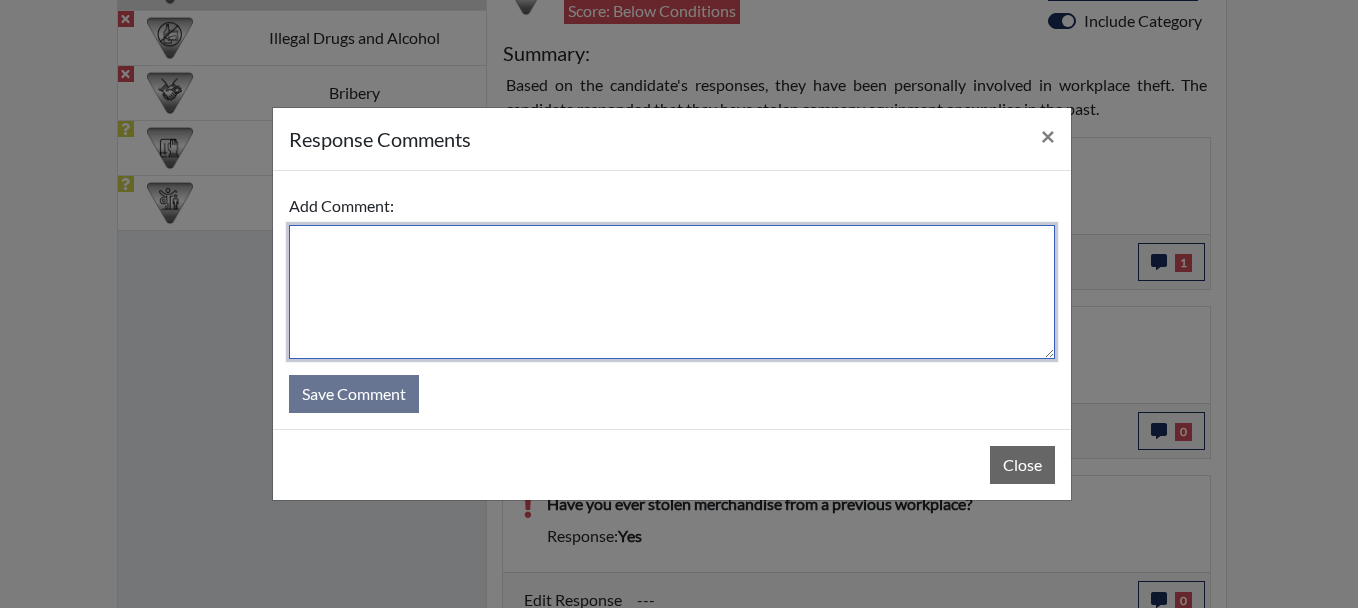 click at bounding box center [672, 292] 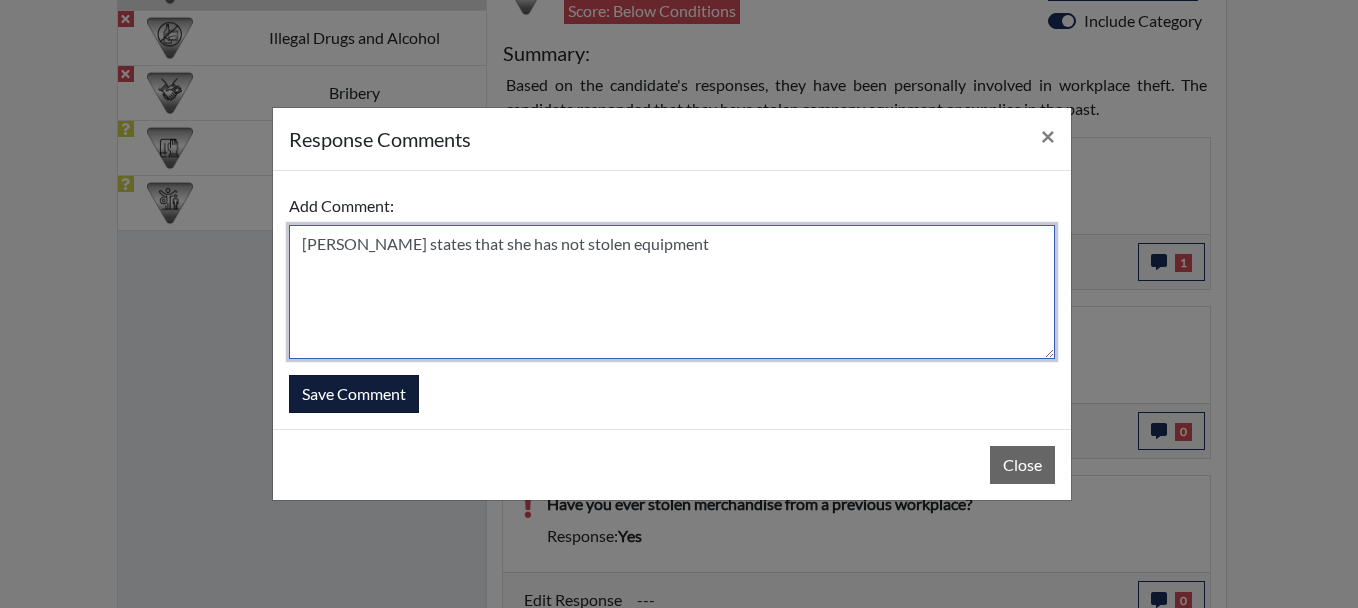 type on "Ms. Brown states that she has not stolen equipment" 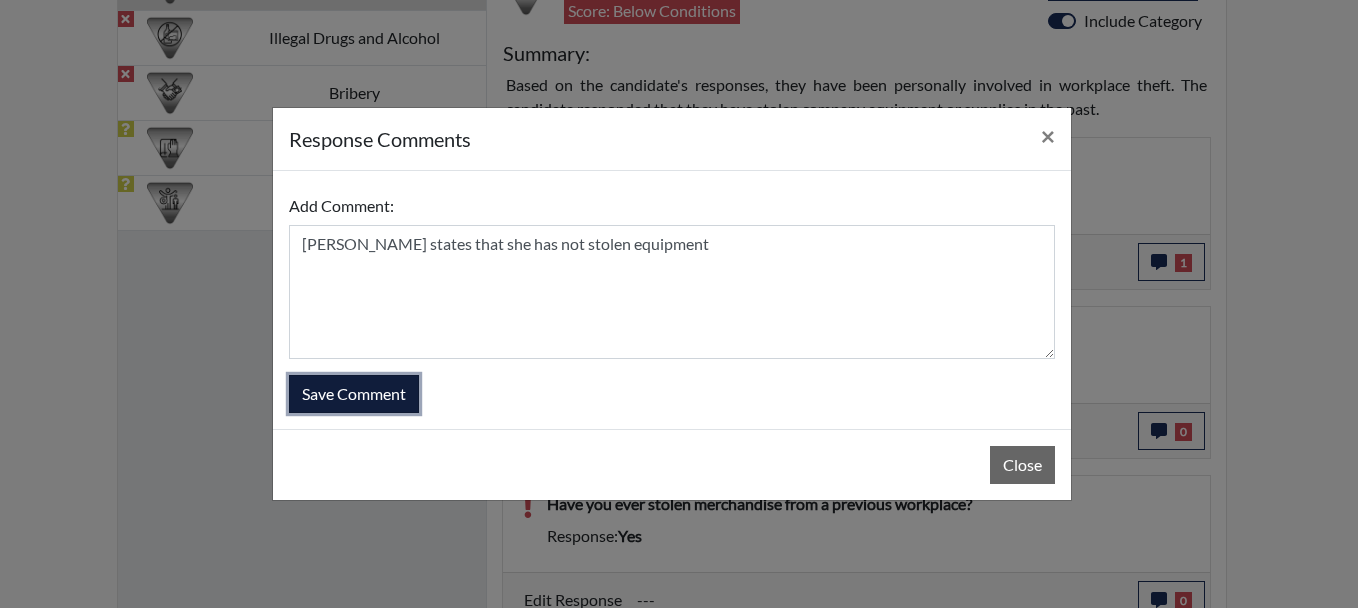 click on "Save Comment" at bounding box center (354, 394) 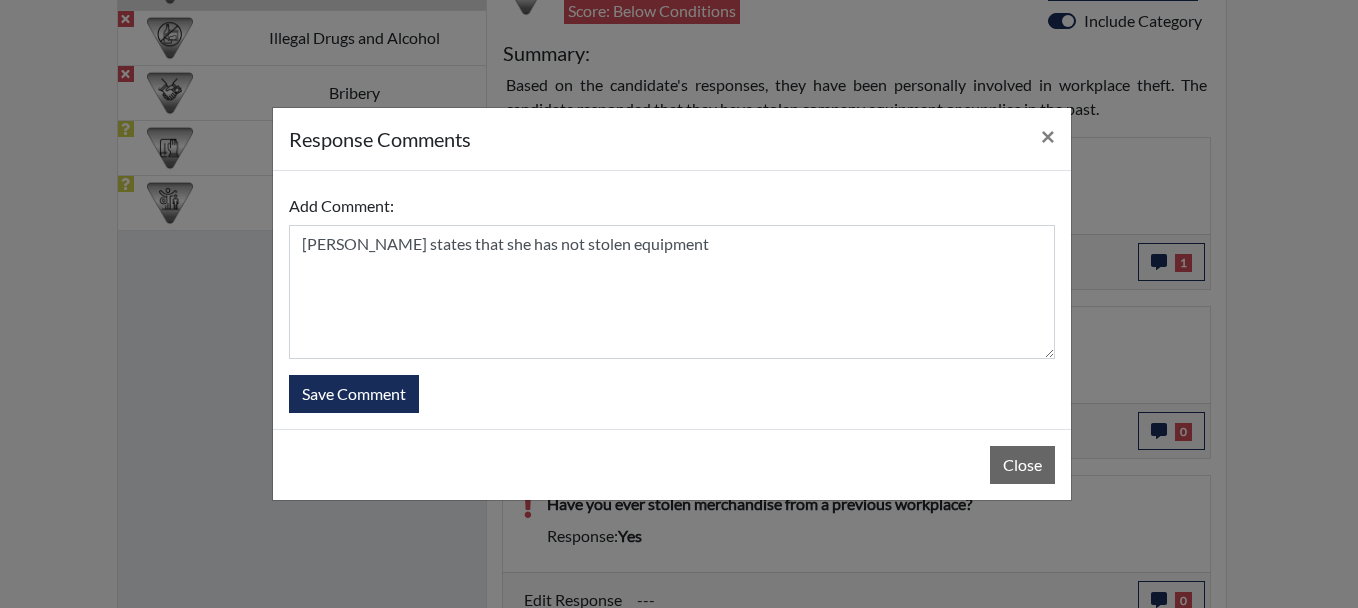 type 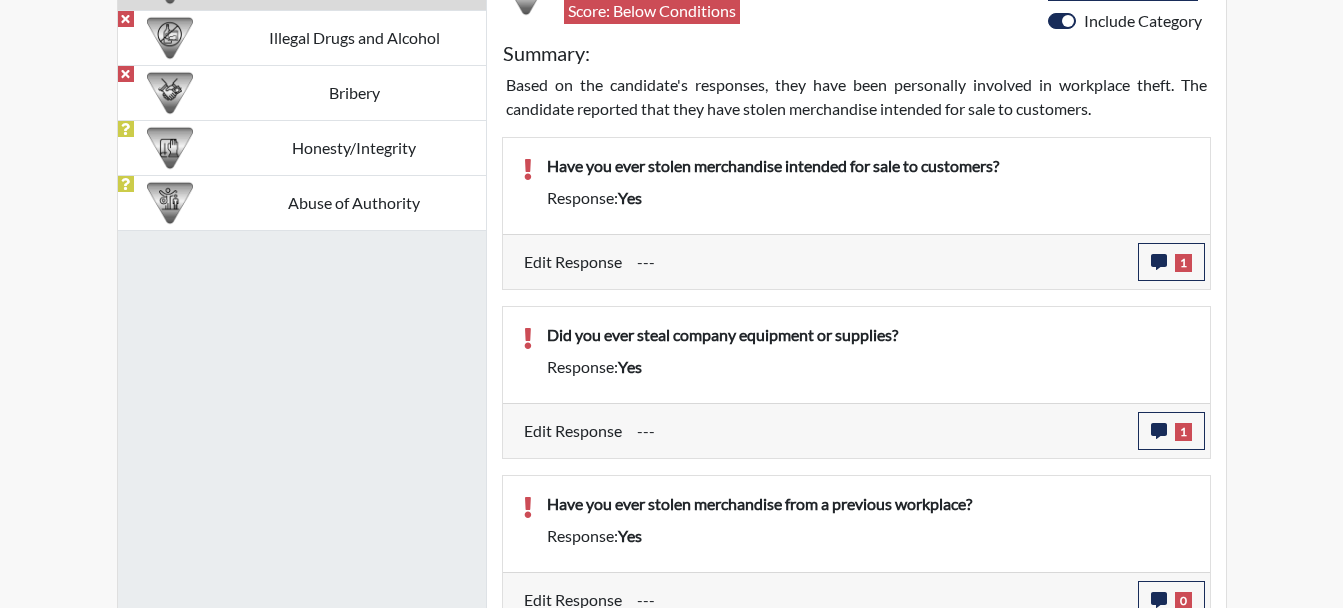 scroll, scrollTop: 999668, scrollLeft: 999169, axis: both 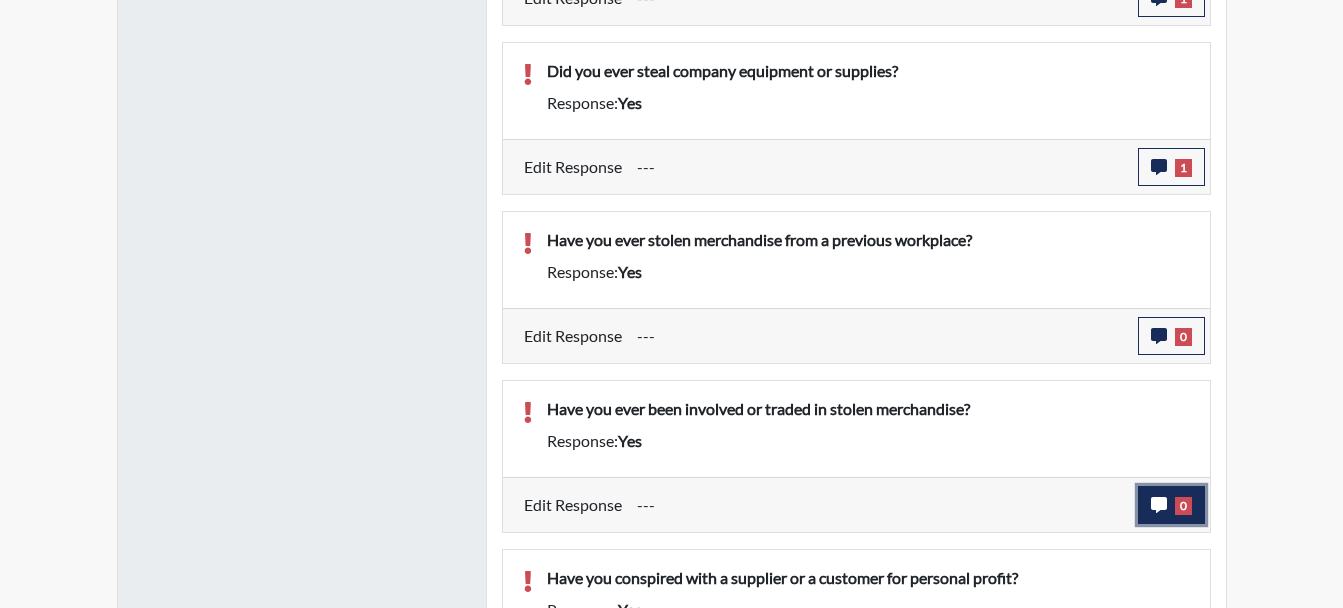 click on "0" at bounding box center [1183, 506] 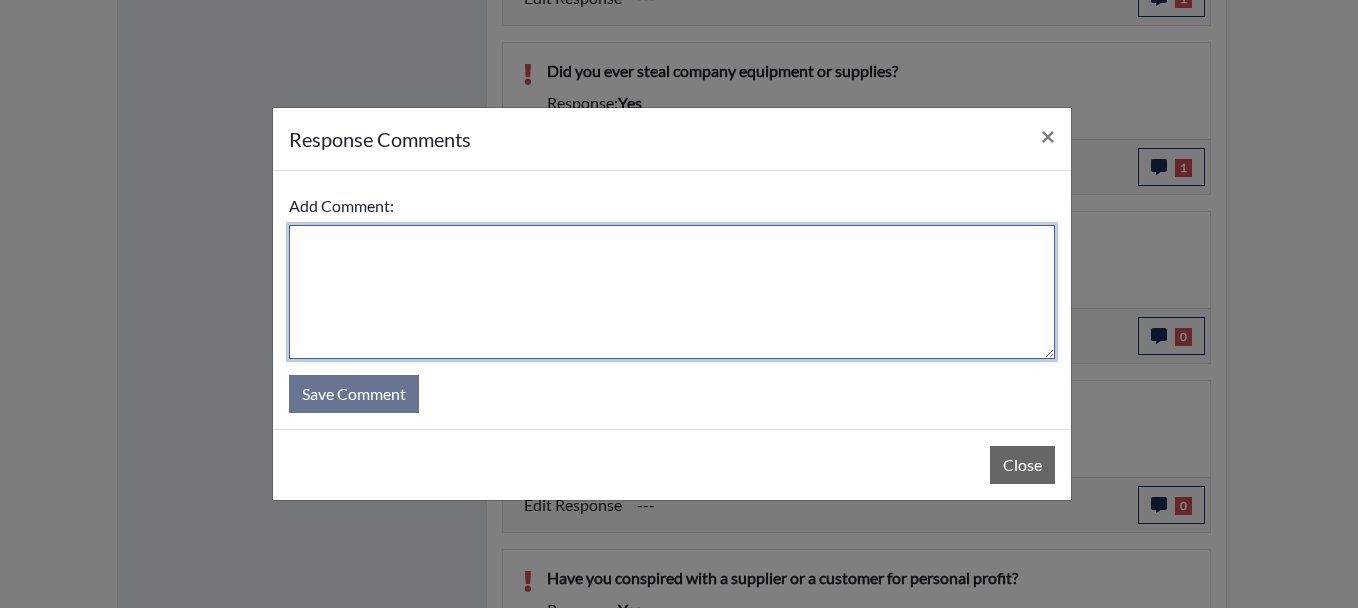 click at bounding box center (672, 292) 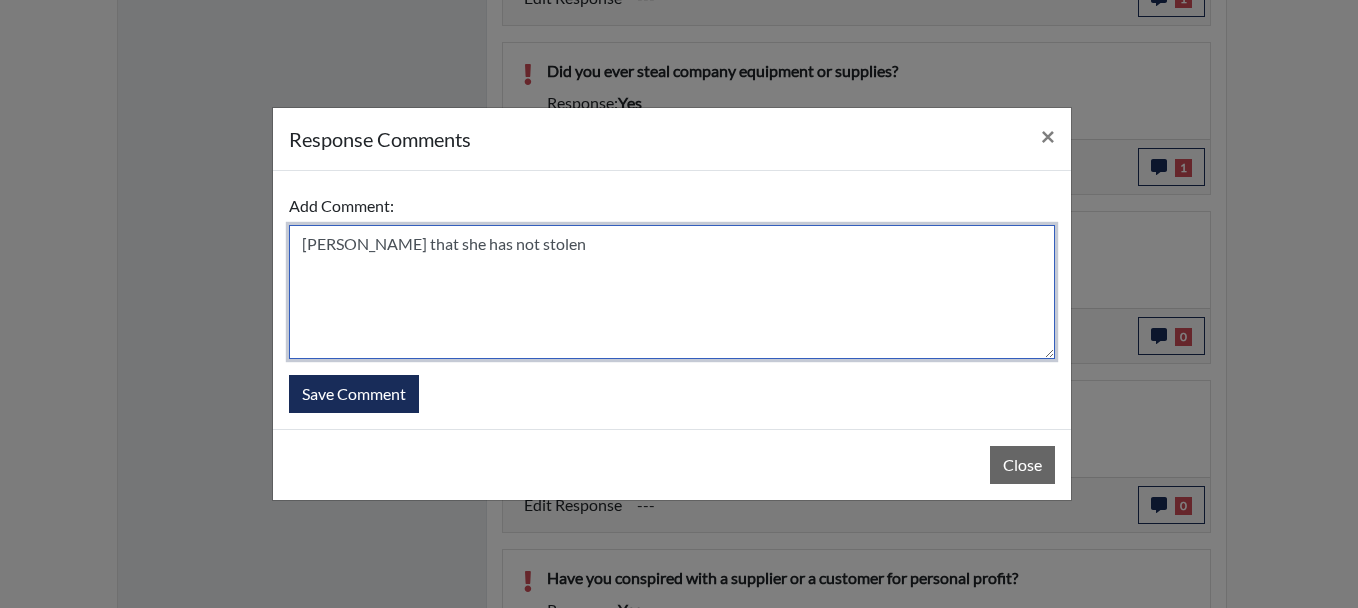 type on "Ms. Brown that she has not stolen" 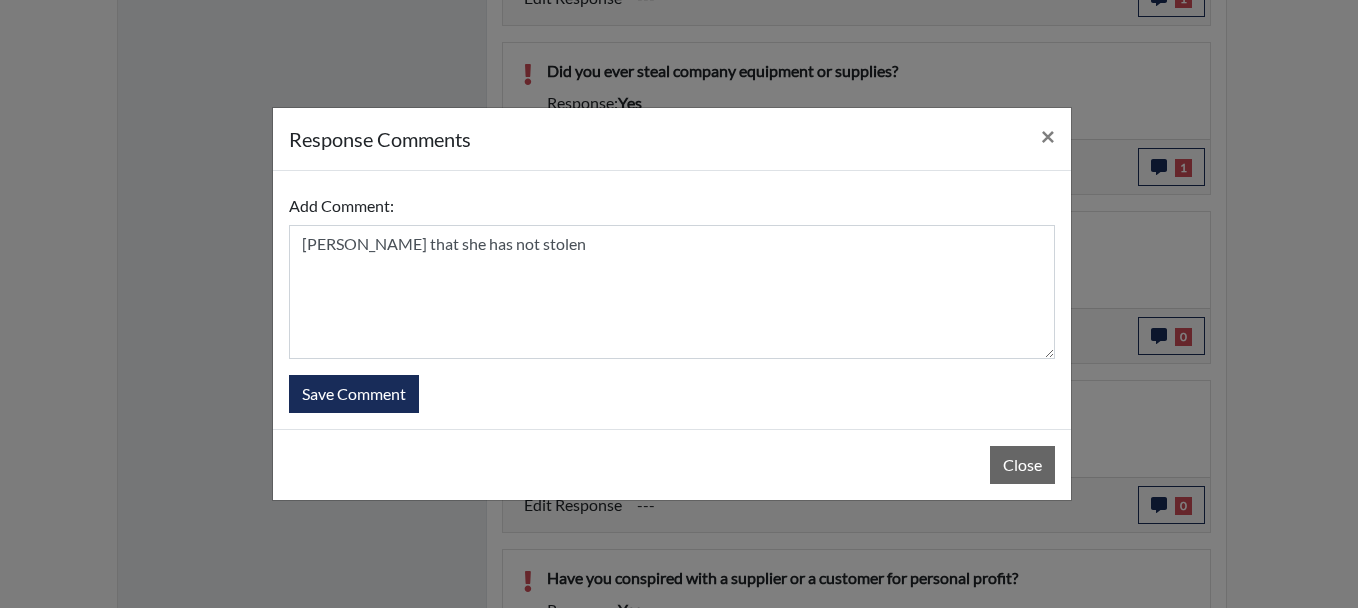 drag, startPoint x: 907, startPoint y: 127, endPoint x: 696, endPoint y: 134, distance: 211.11609 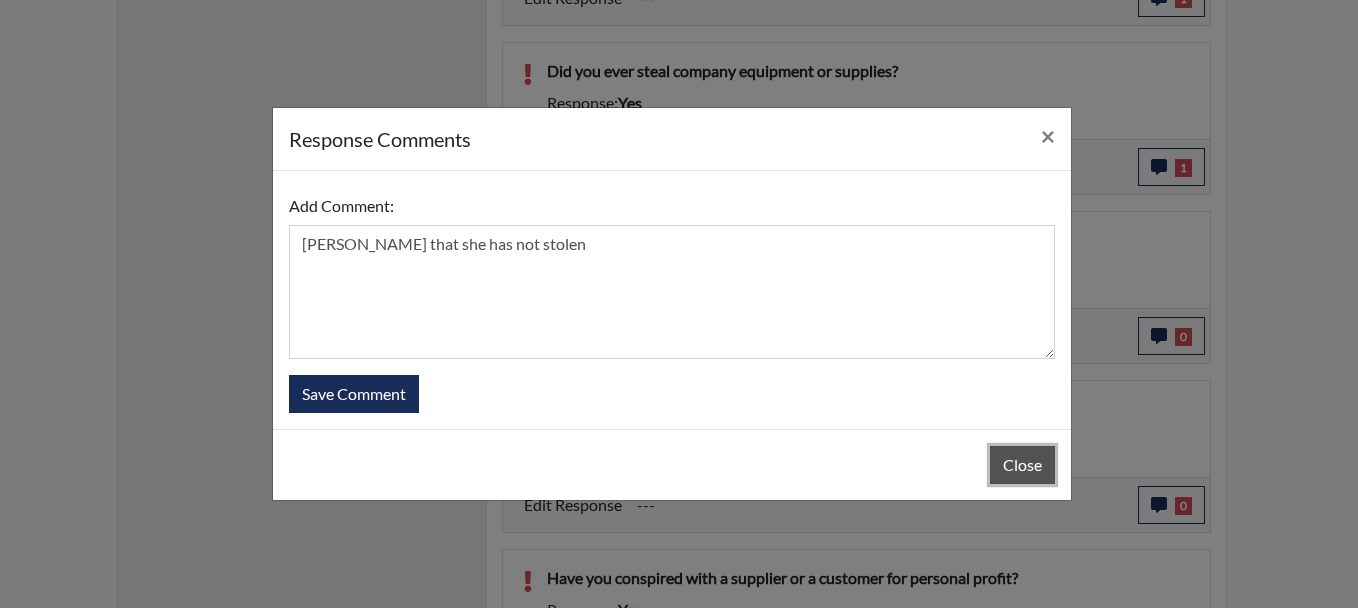 click on "Close" at bounding box center [1022, 465] 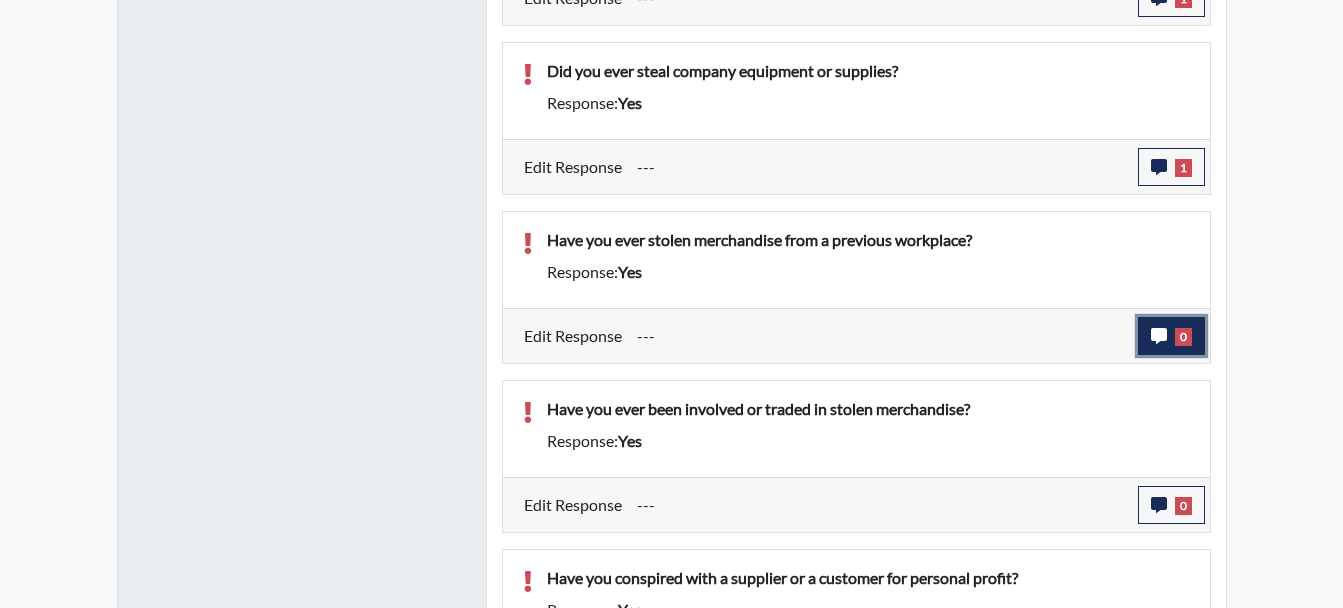 click 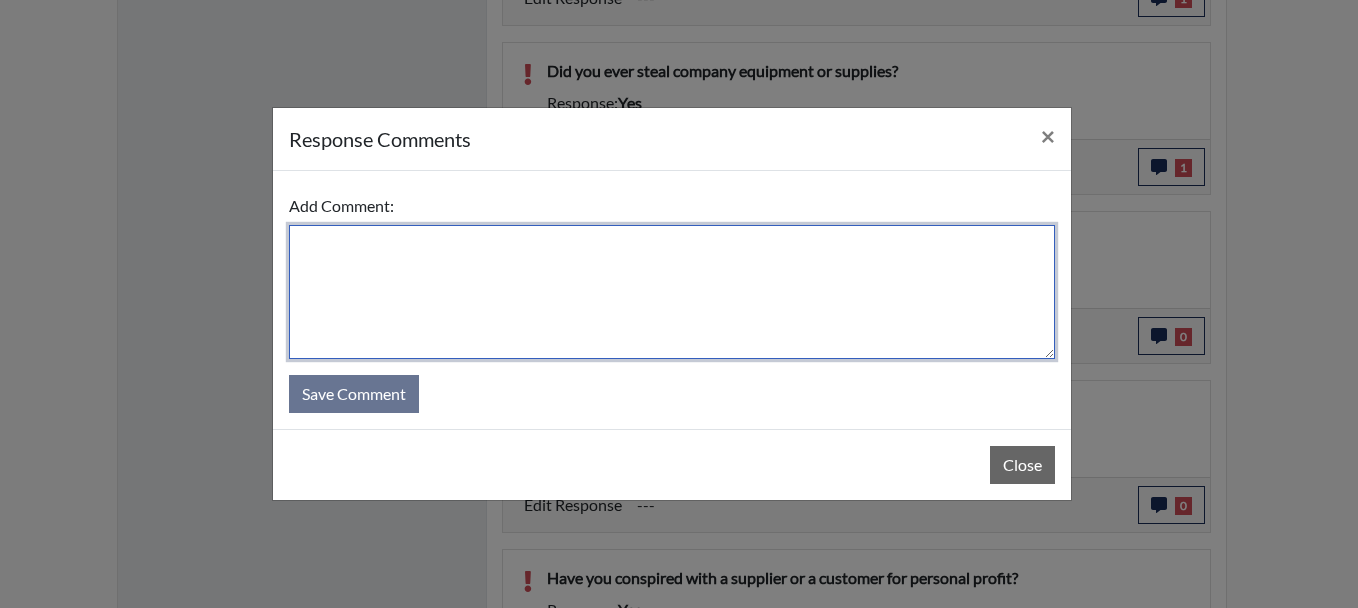 click at bounding box center (672, 292) 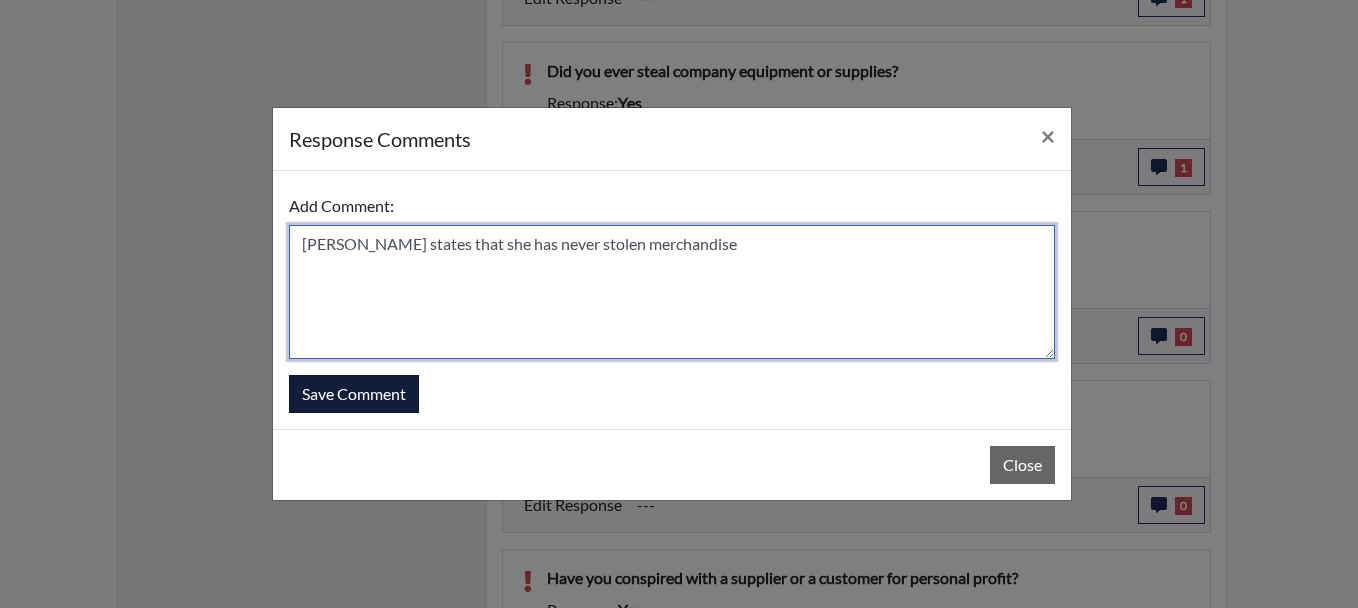 type on "Ms. Brown states that she has never stolen merchandise" 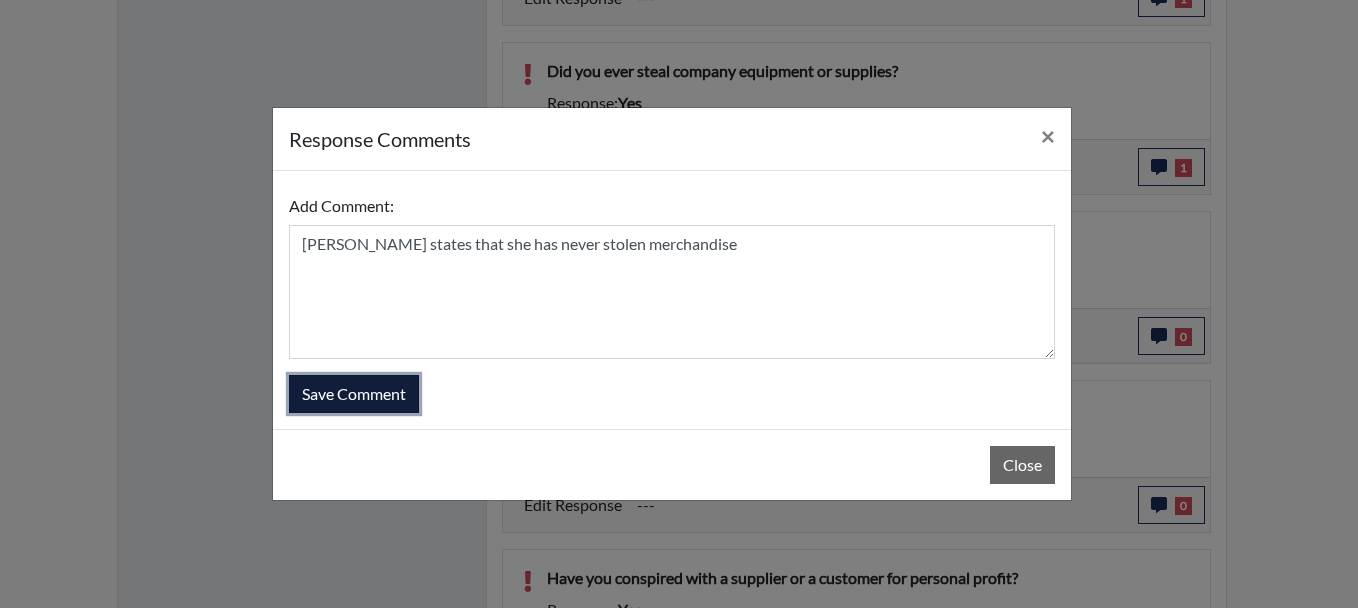 click on "Save Comment" at bounding box center [354, 394] 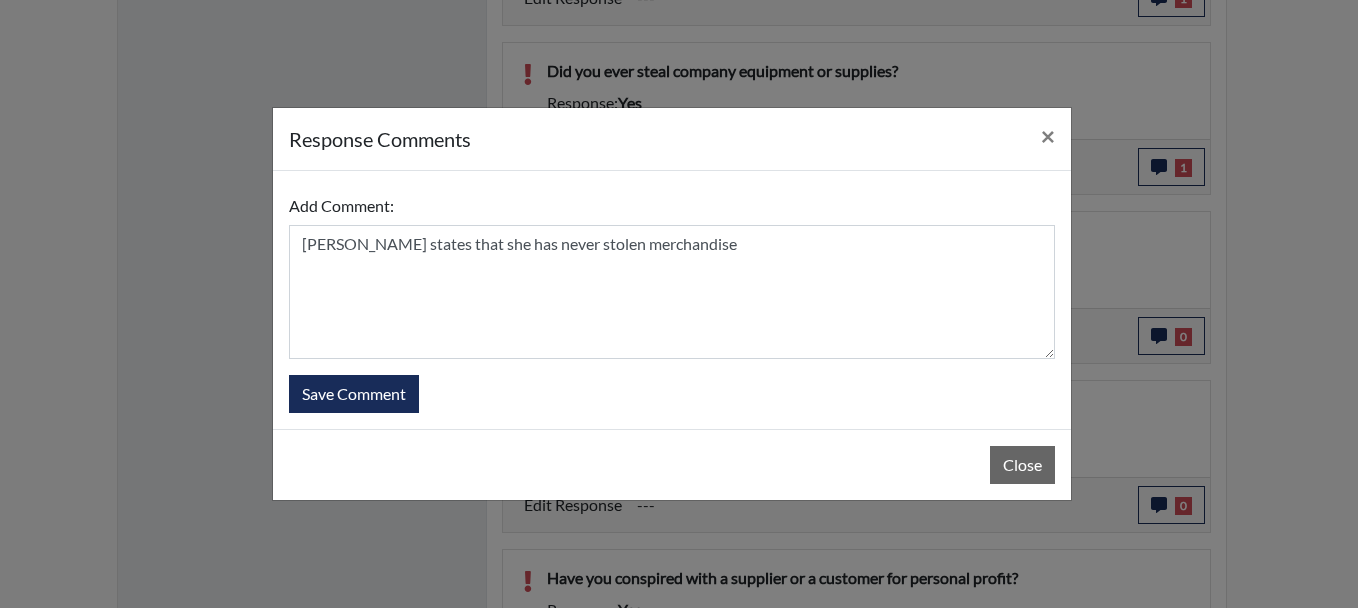 type 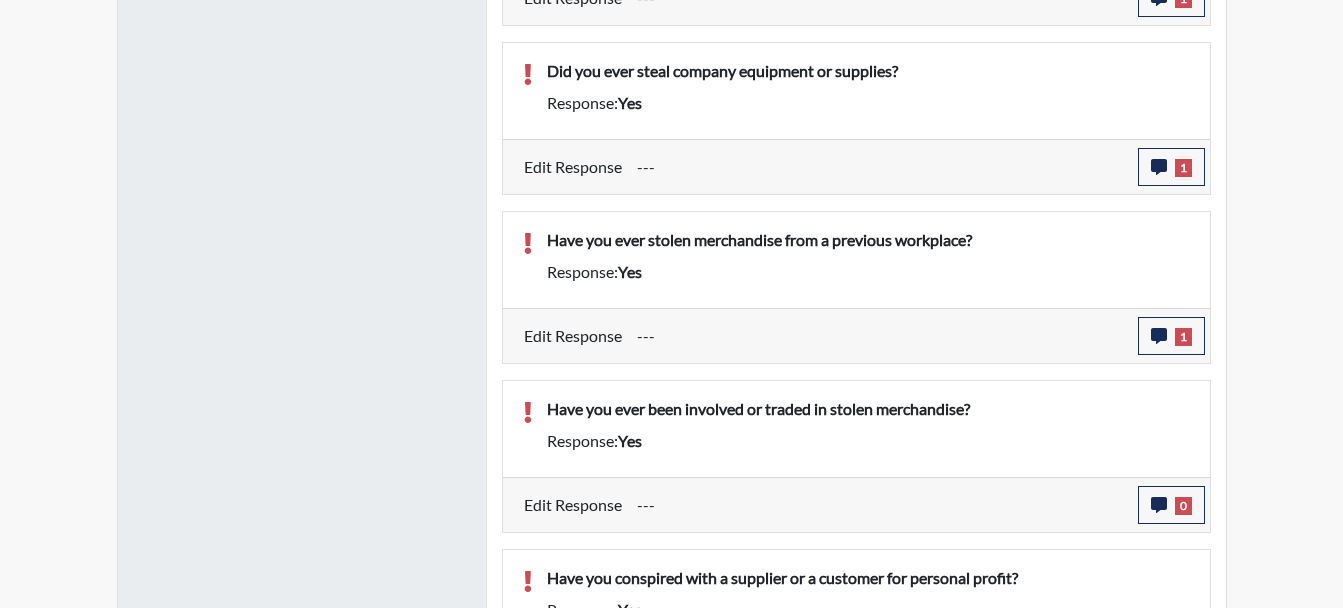 scroll, scrollTop: 999668, scrollLeft: 999169, axis: both 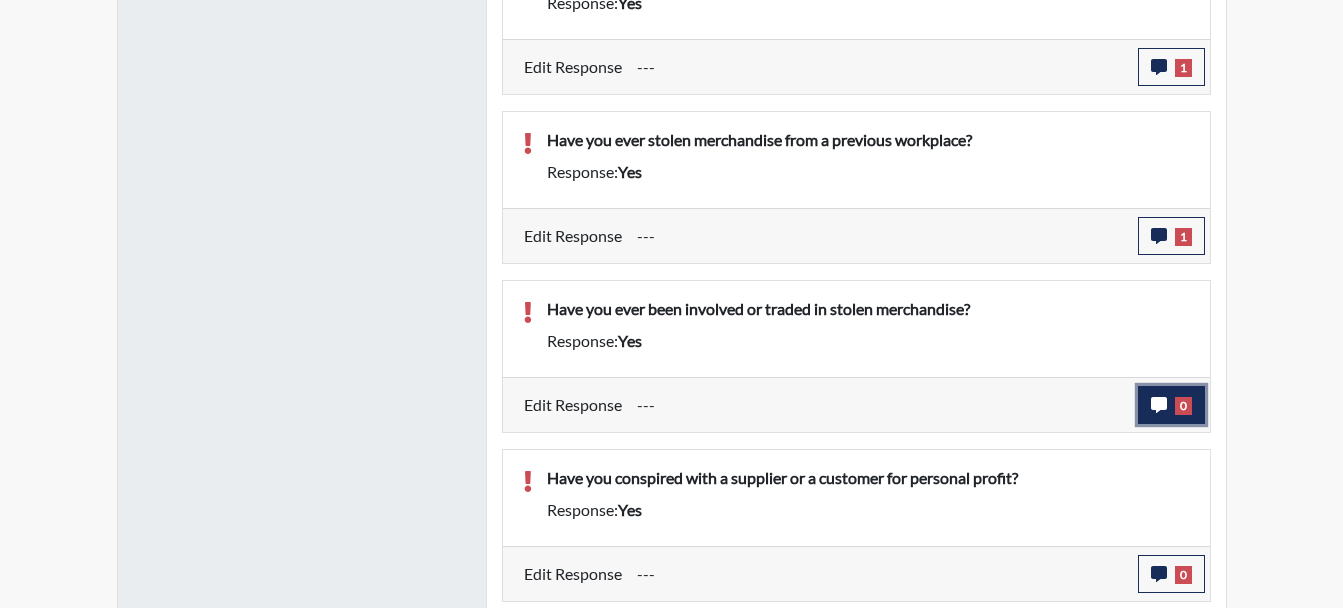 click 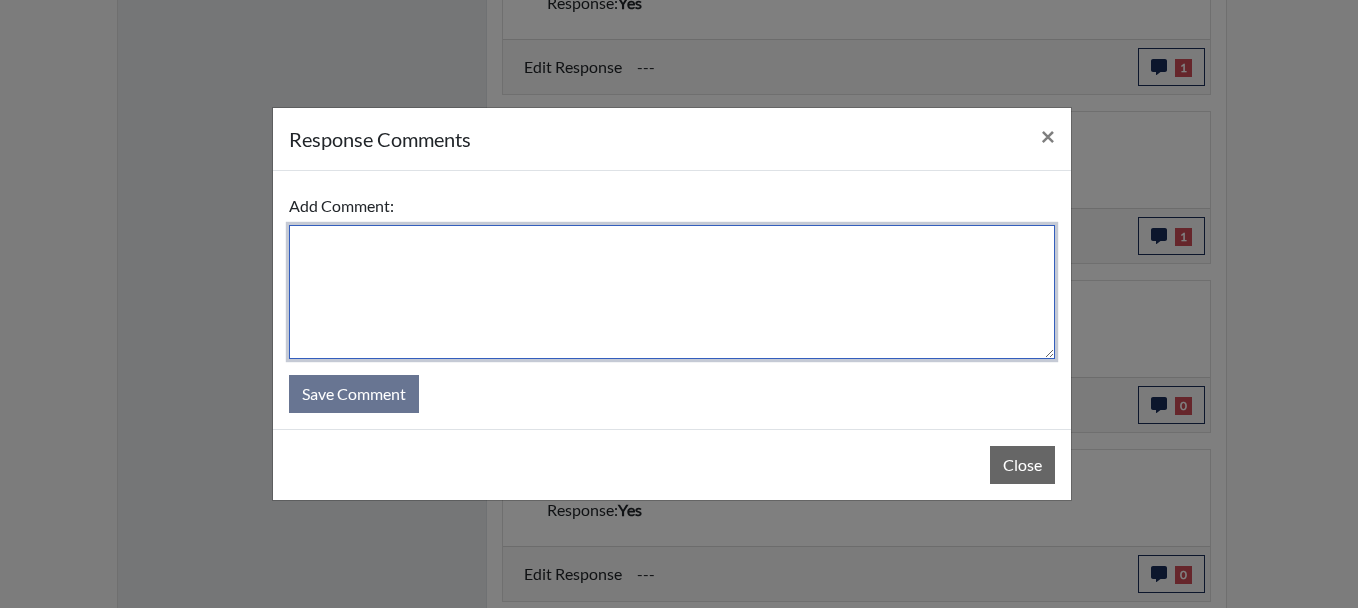 click at bounding box center (672, 292) 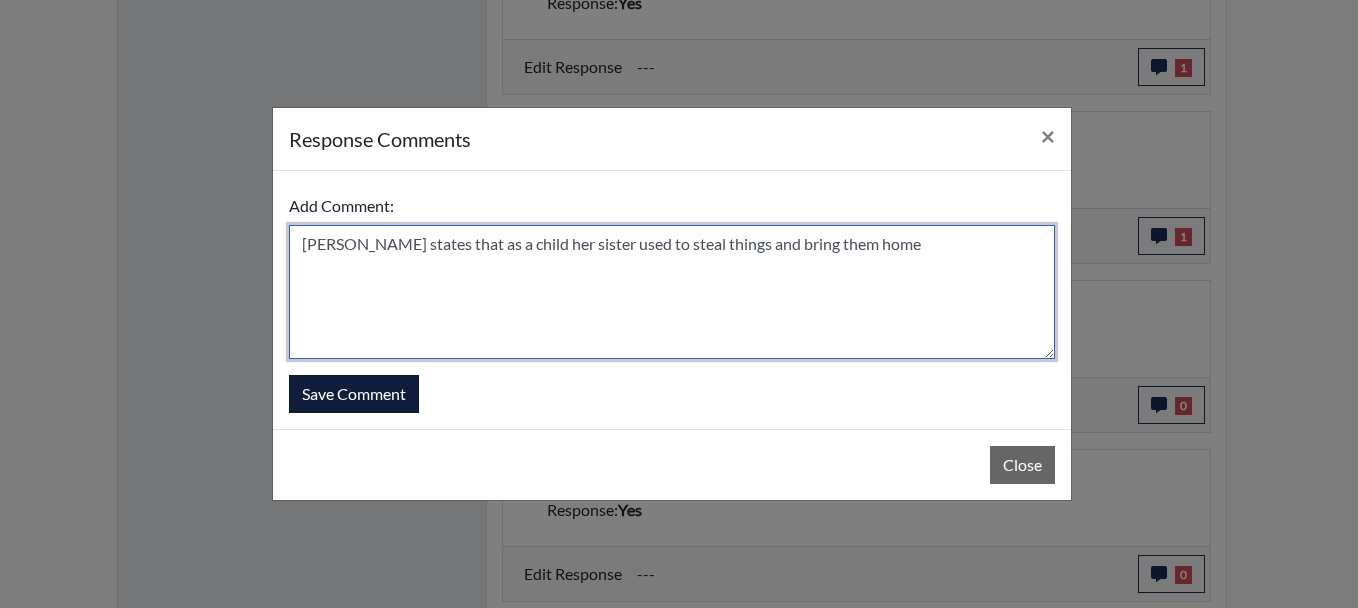 type on "Ms. Brown states that as a child her sister used to steal things and bring them home" 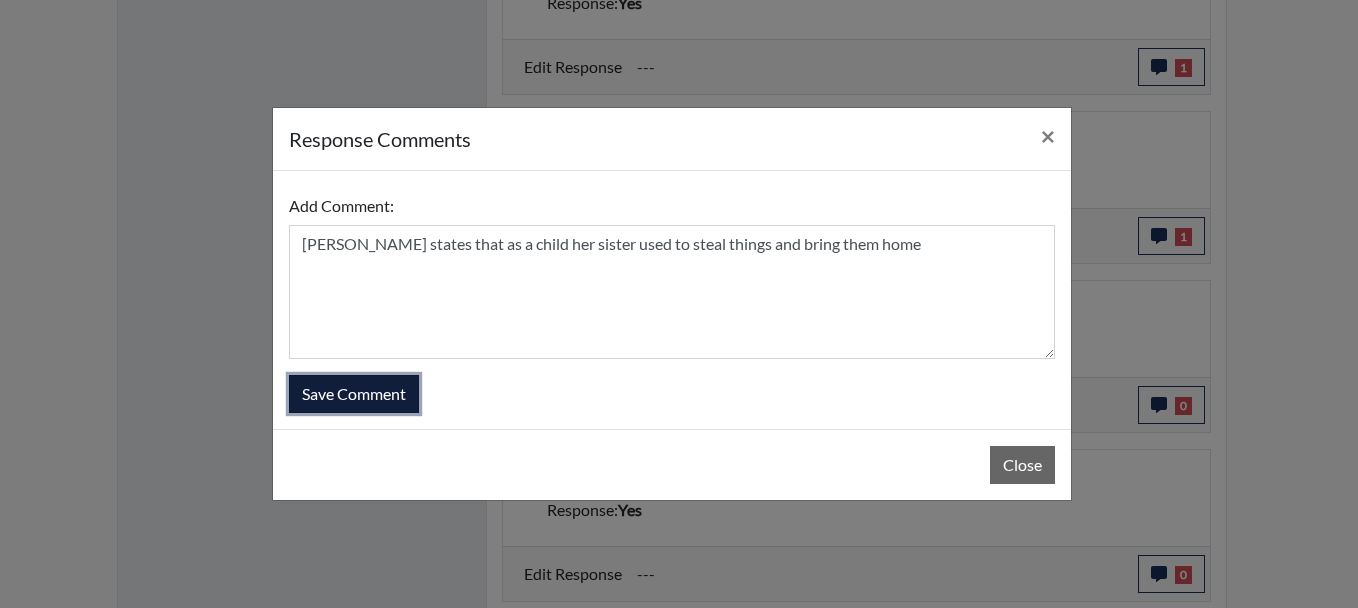 click on "Save Comment" at bounding box center (354, 394) 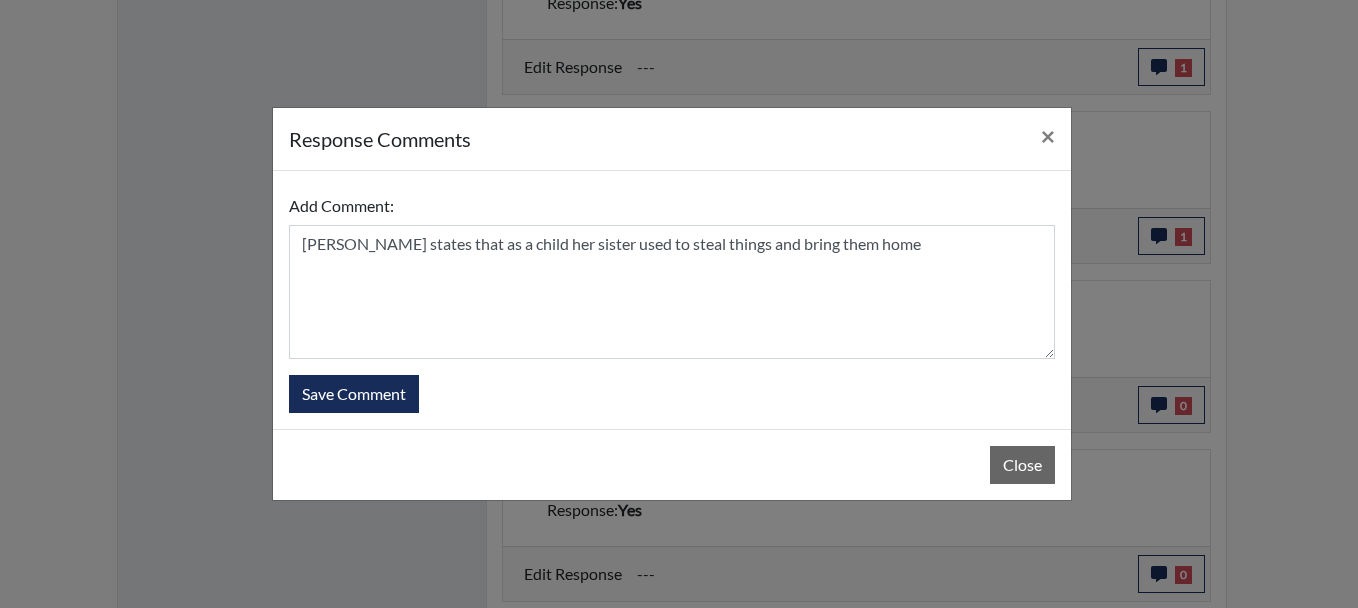 type 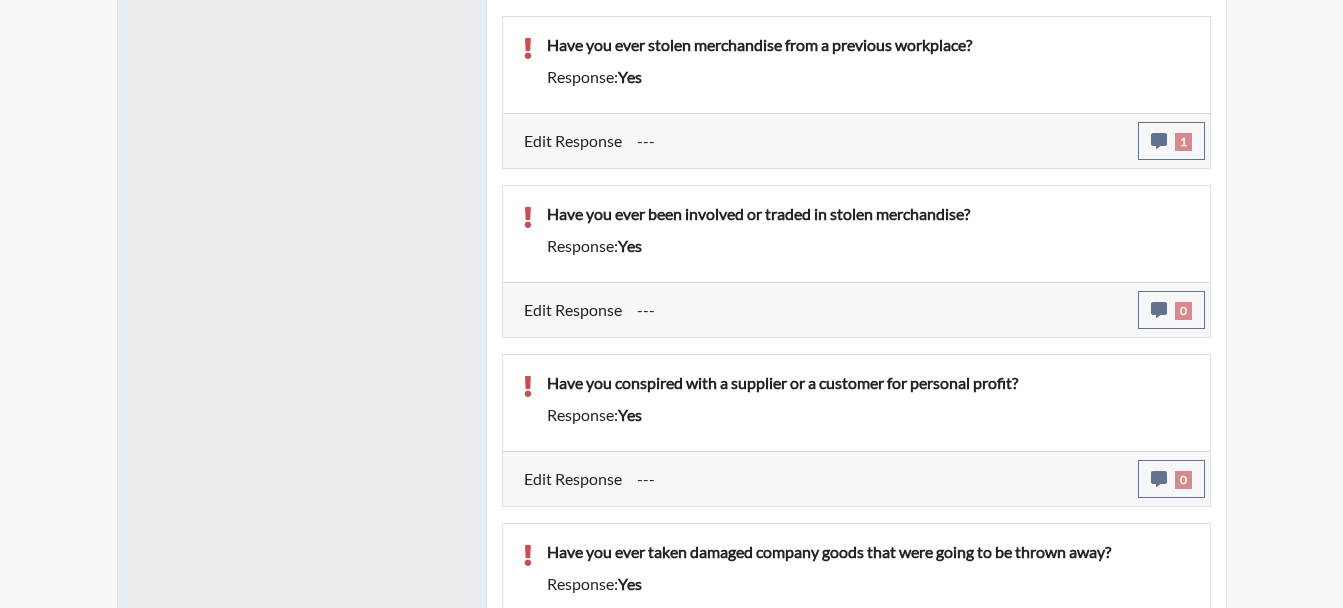 scroll, scrollTop: 1869, scrollLeft: 0, axis: vertical 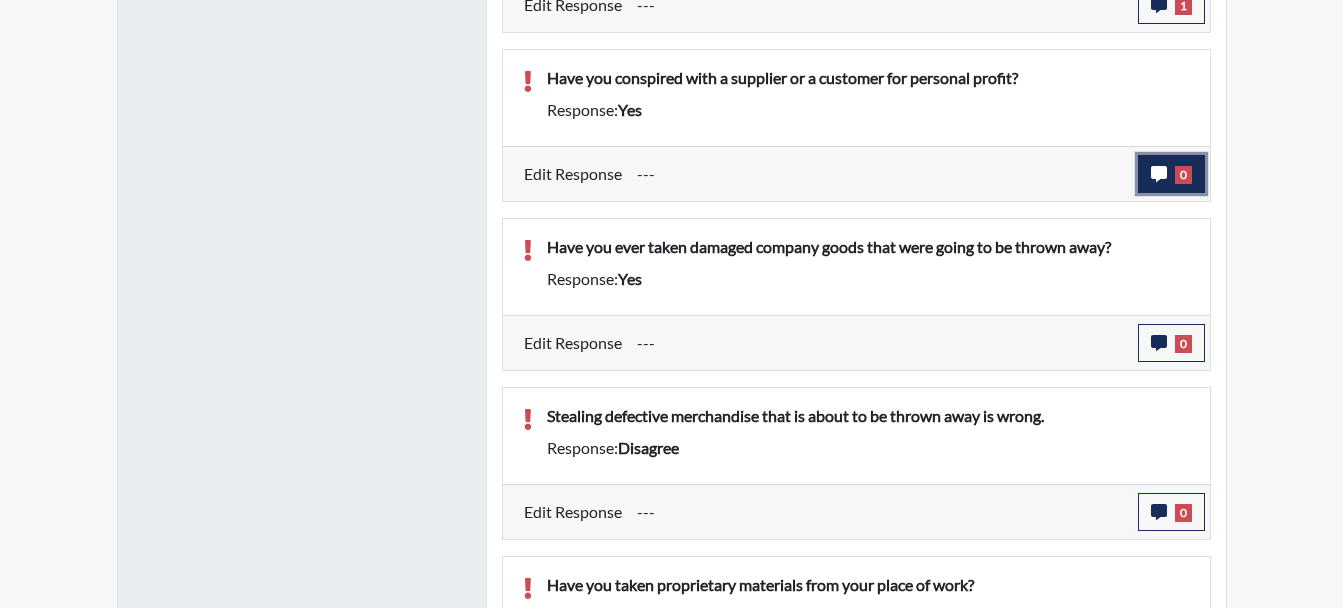 click on "0" at bounding box center [1183, 175] 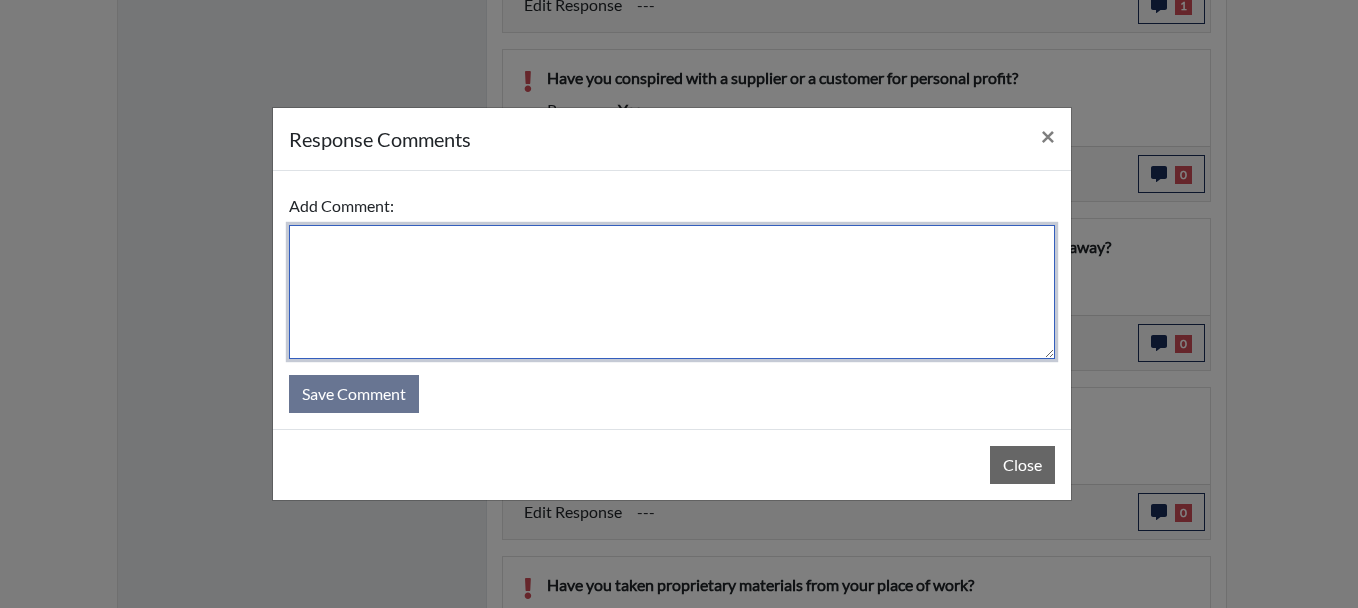 click at bounding box center [672, 292] 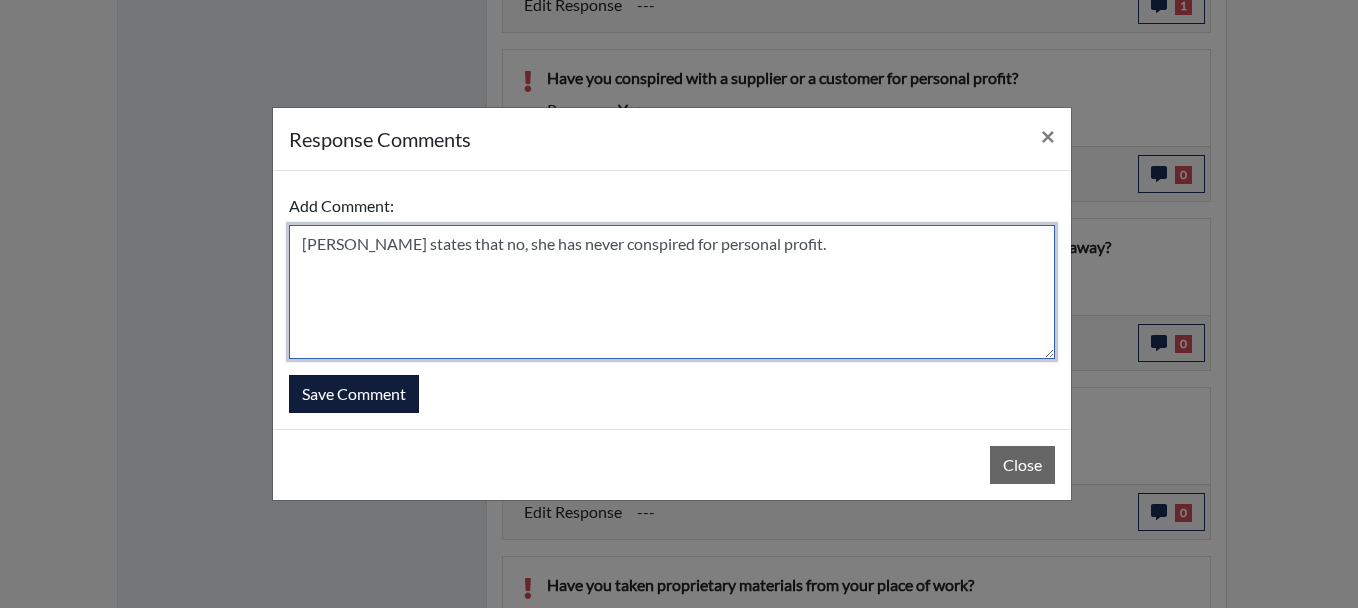 type on "Ms. Brown states that no, she has never conspired for personal profit." 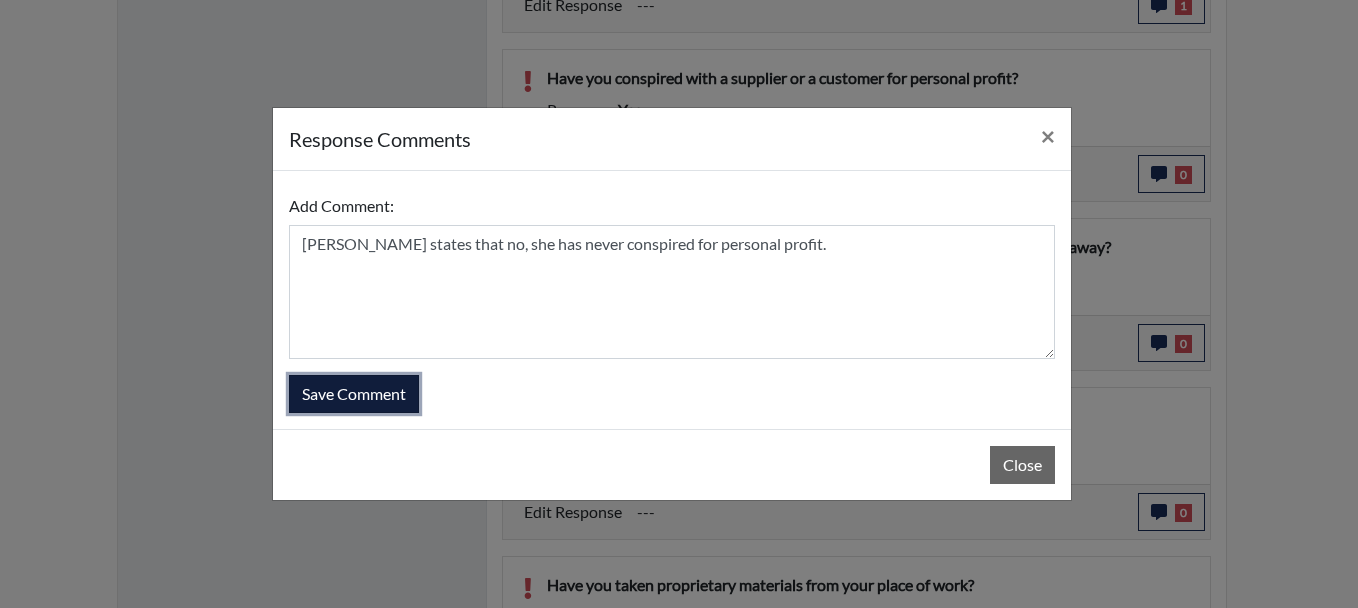 click on "Save Comment" at bounding box center (354, 394) 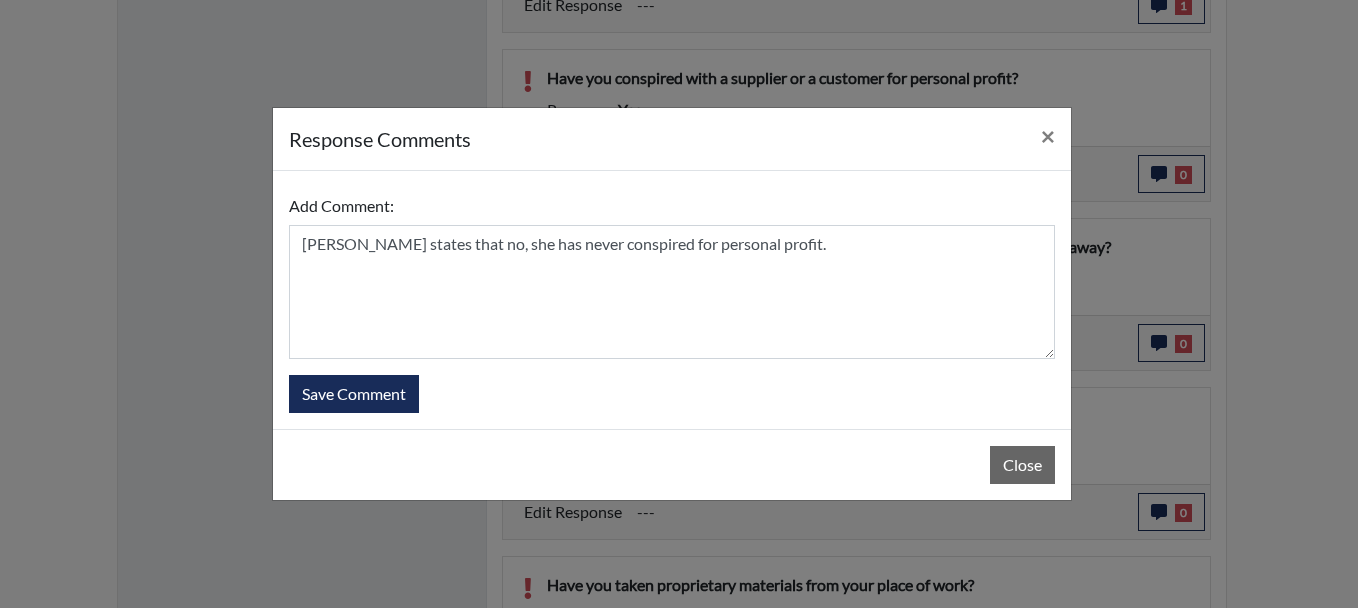 type 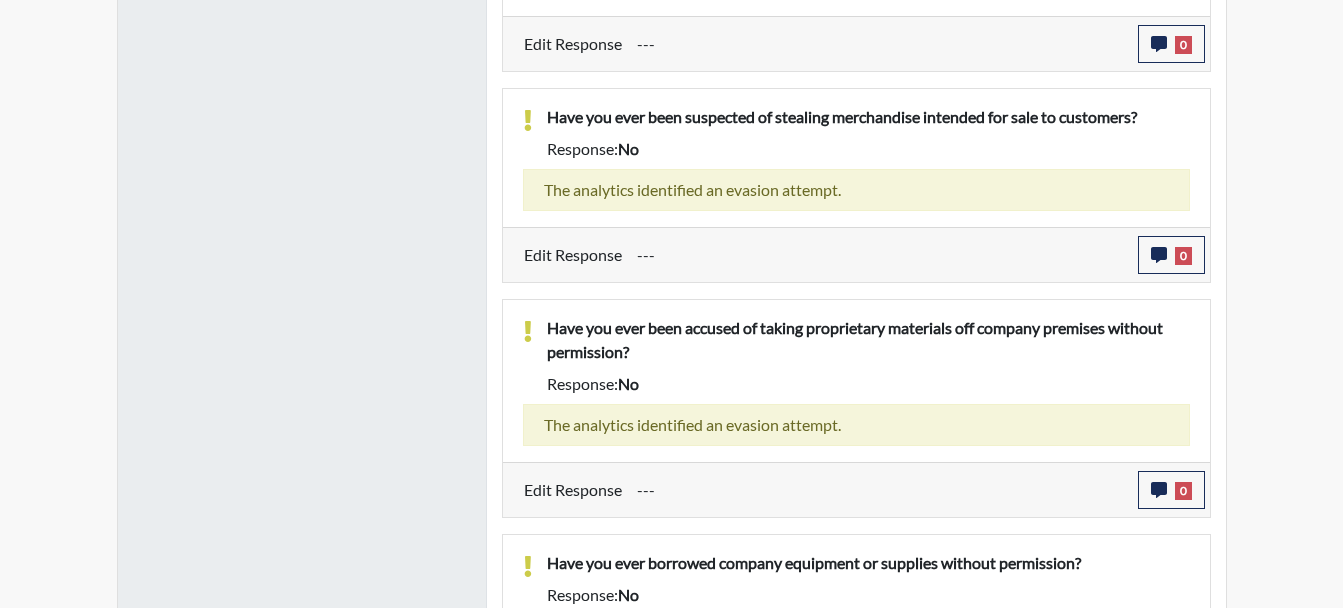 scroll, scrollTop: 3208, scrollLeft: 0, axis: vertical 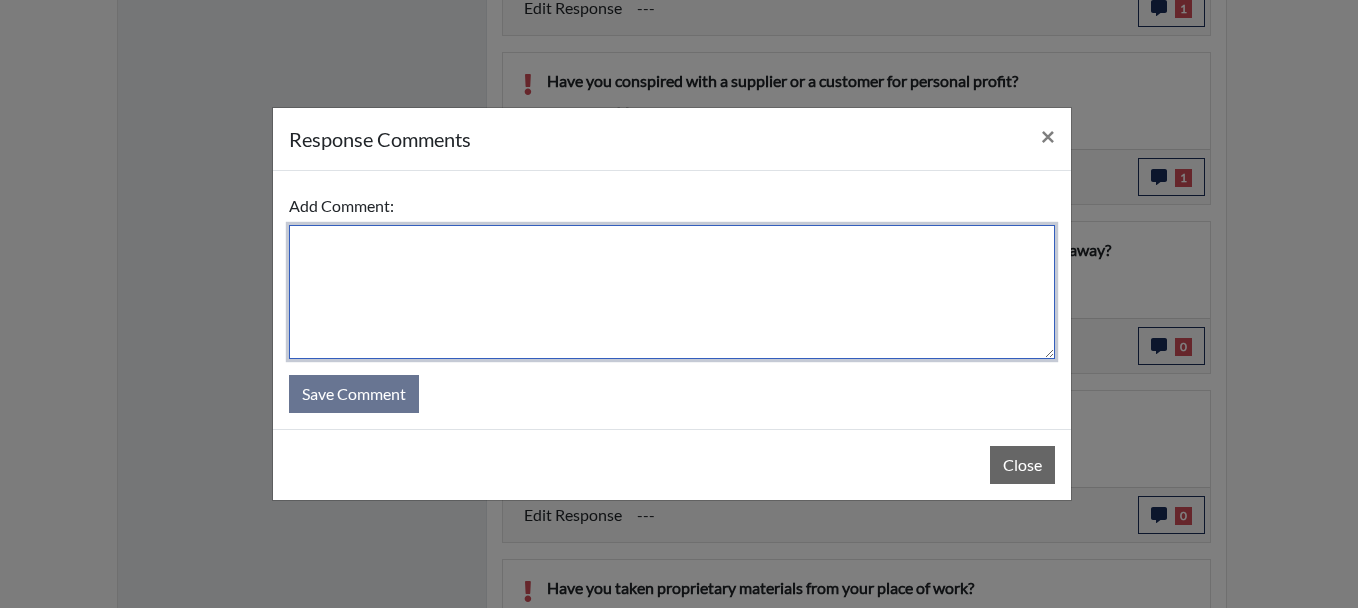 click at bounding box center [672, 292] 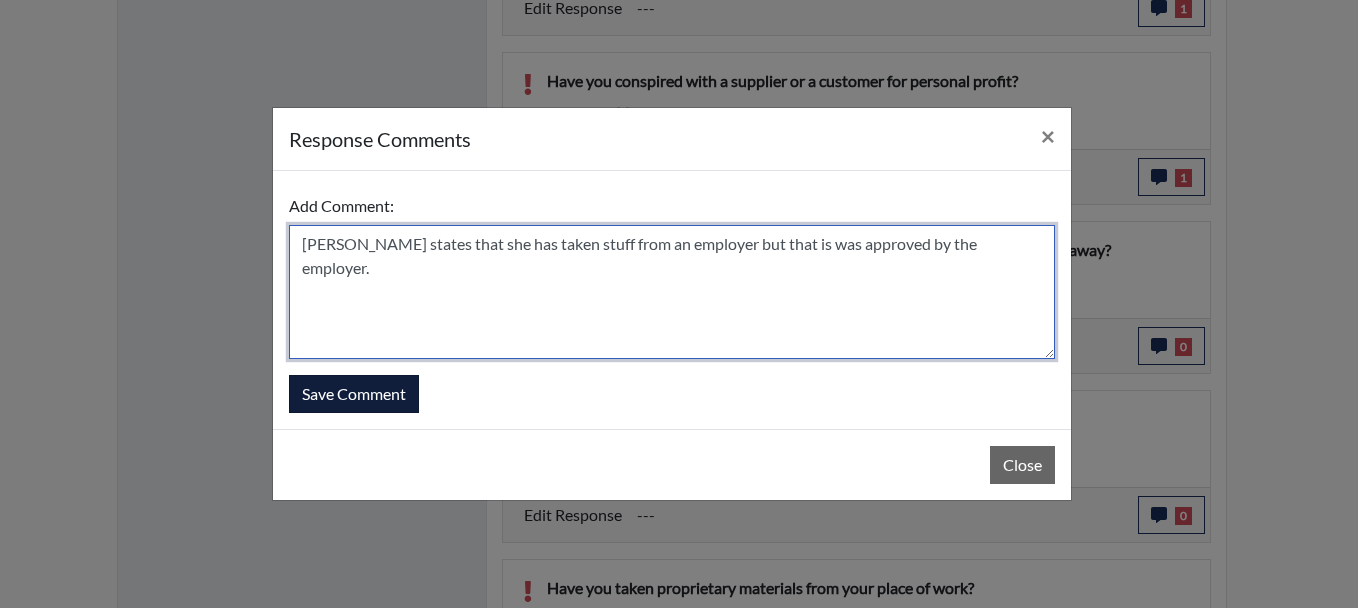 type on "Ms. Brown states that she has taken stuff from an employer but that is was approved by the employer." 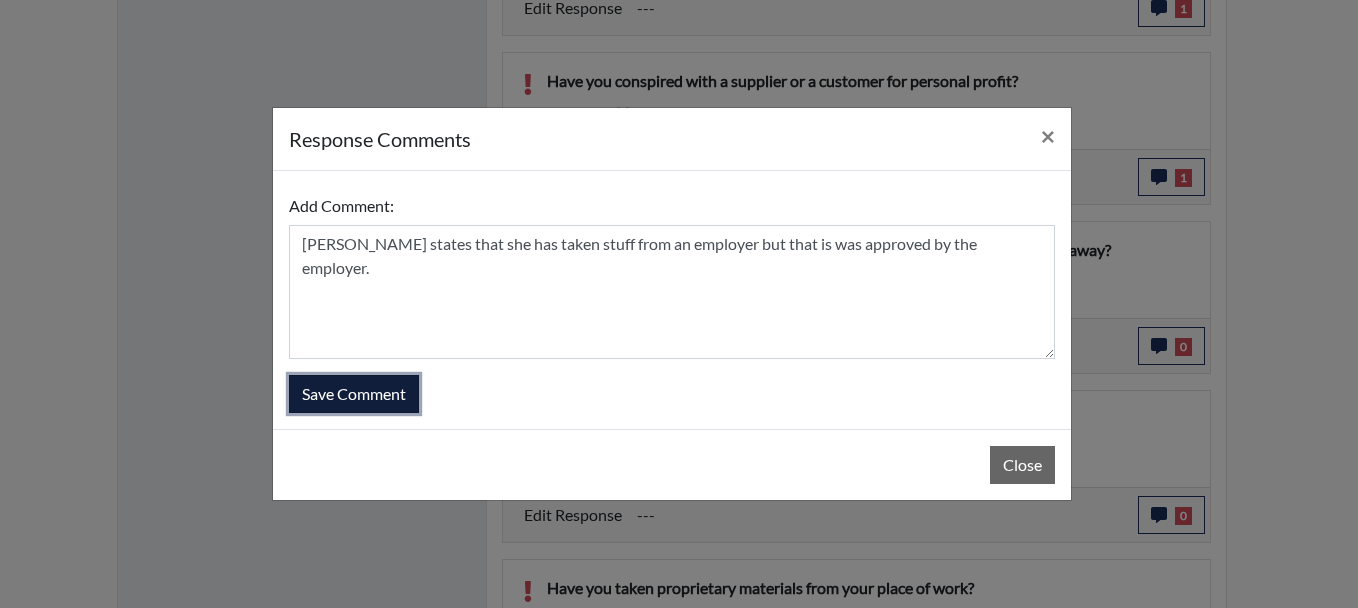 click on "Save Comment" at bounding box center [354, 394] 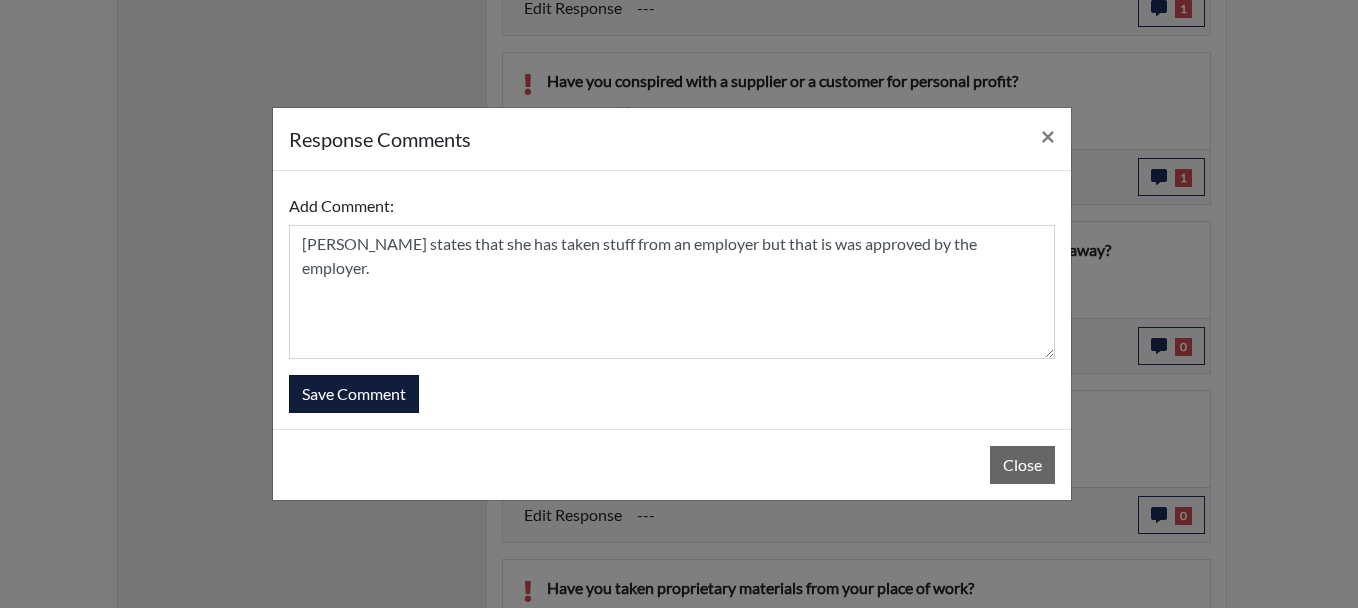 type 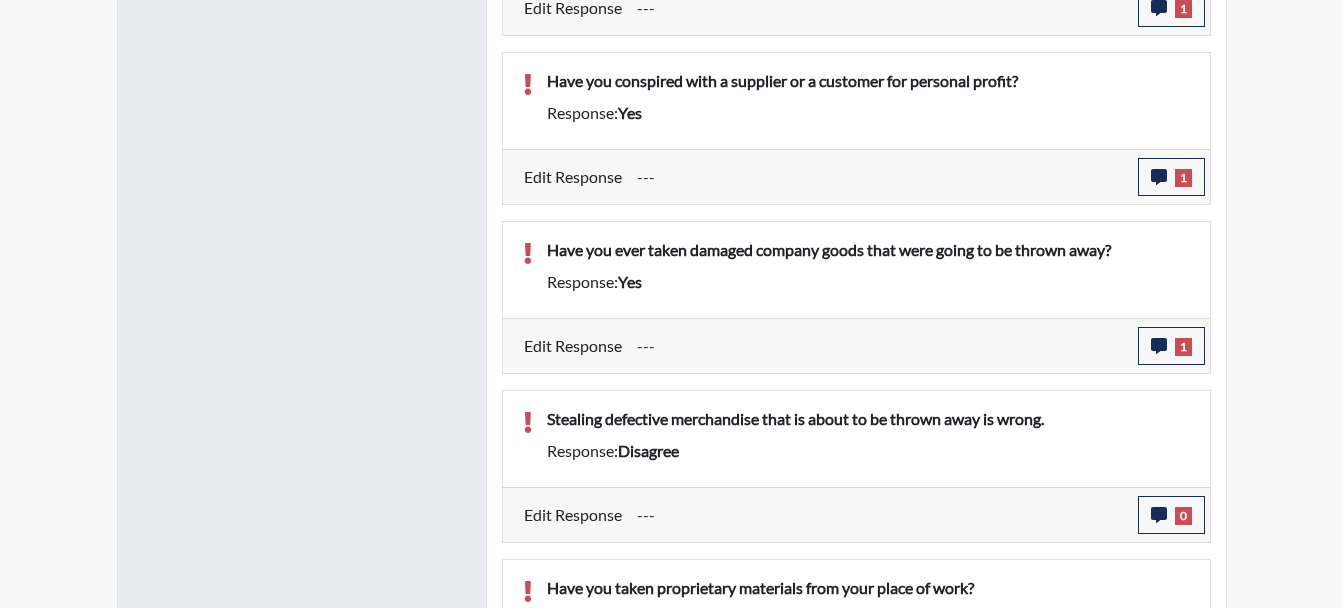 scroll, scrollTop: 999668, scrollLeft: 999169, axis: both 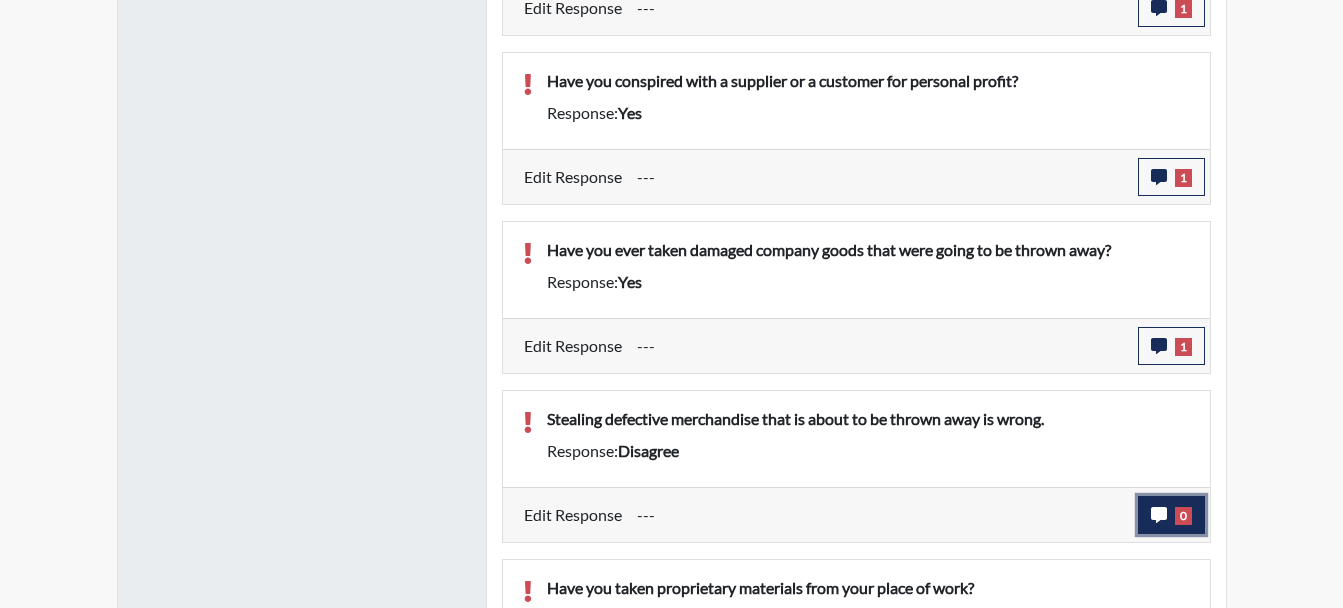 click on "0" at bounding box center (1171, 515) 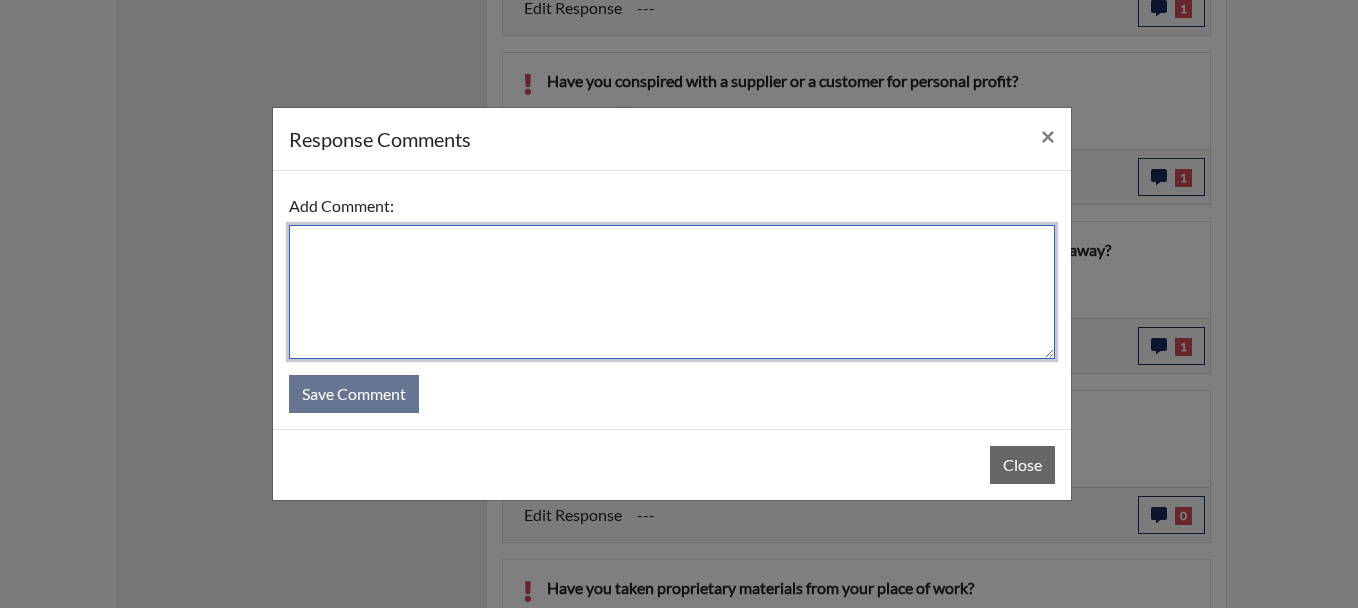click at bounding box center [672, 292] 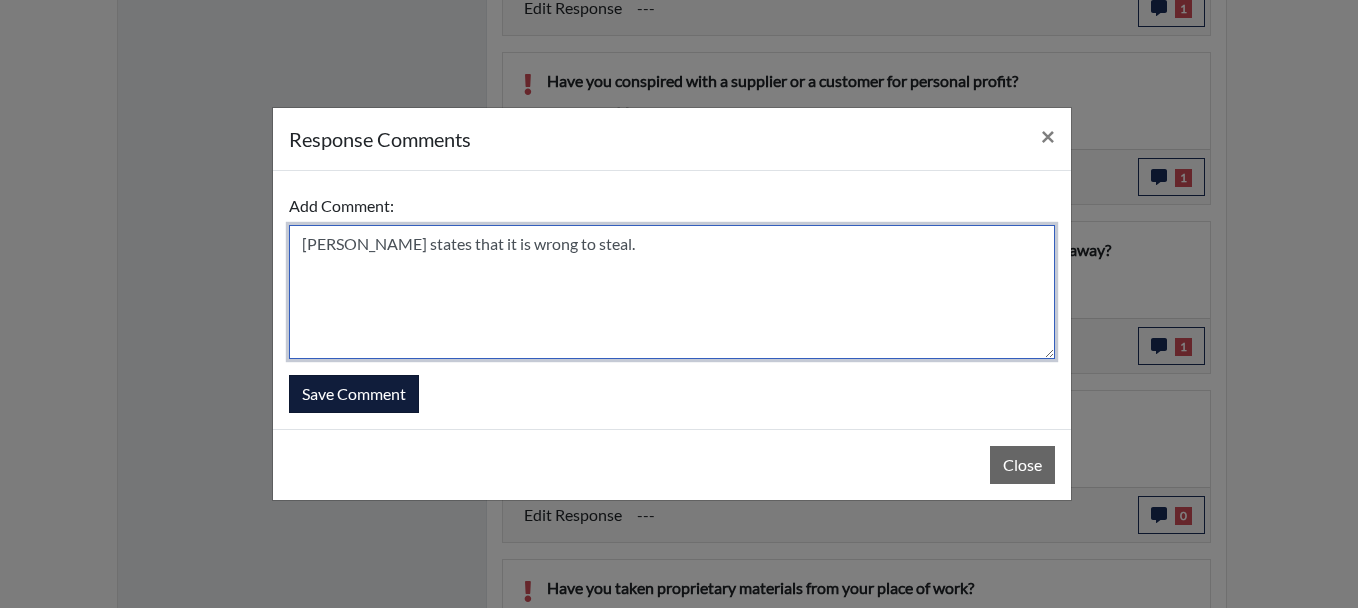 type on "Ms. Brown states that it is wrong to steal." 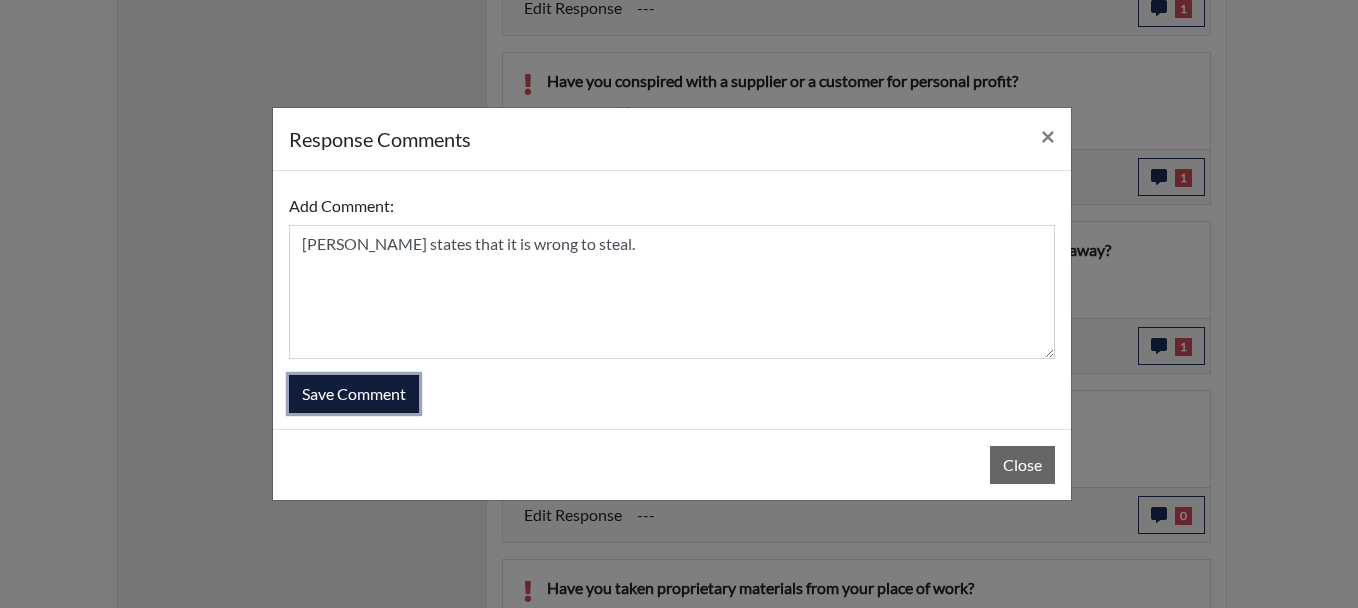 click on "Save Comment" at bounding box center [354, 394] 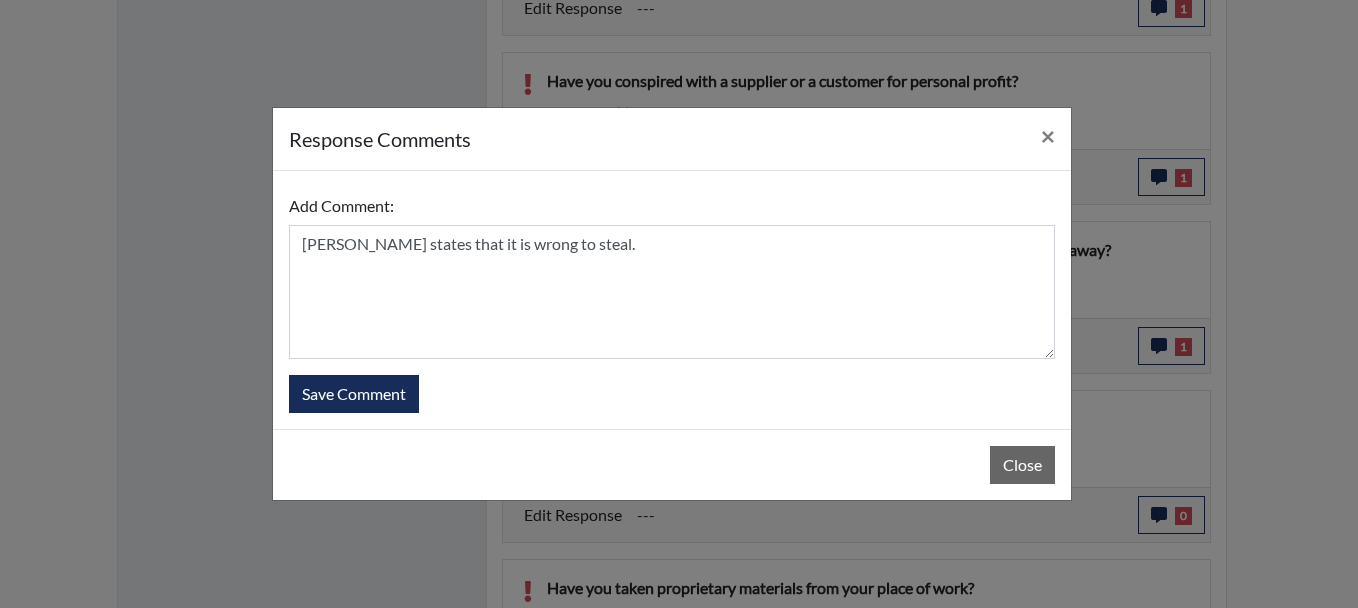 type 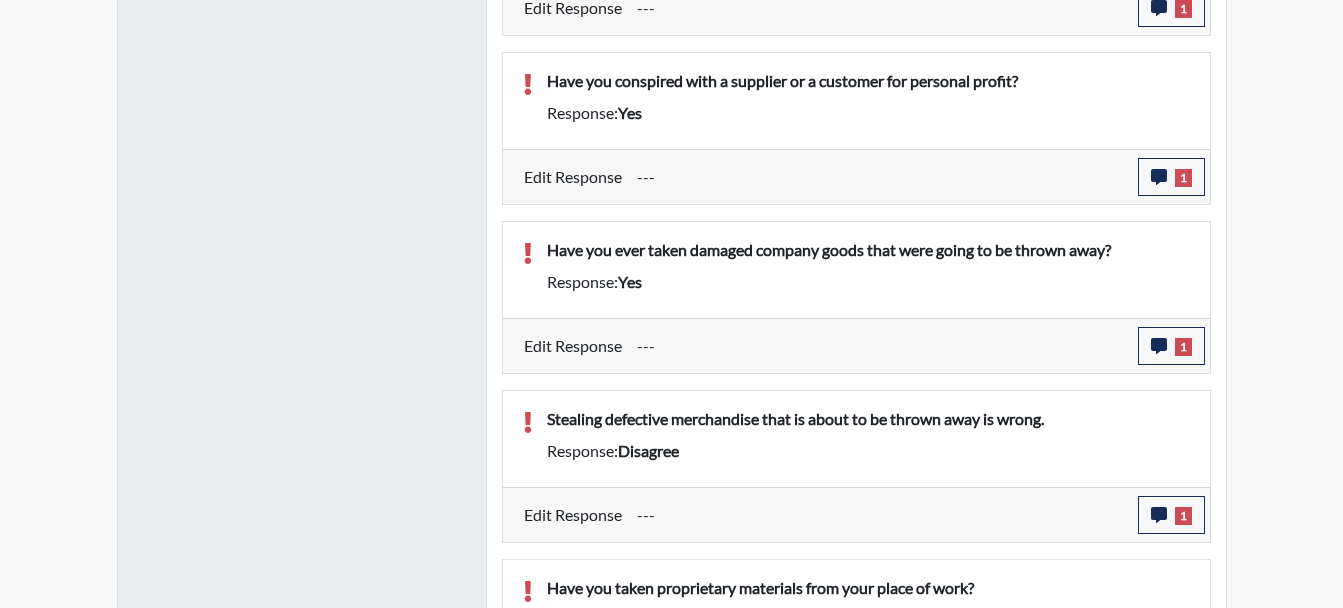 scroll, scrollTop: 999668, scrollLeft: 999169, axis: both 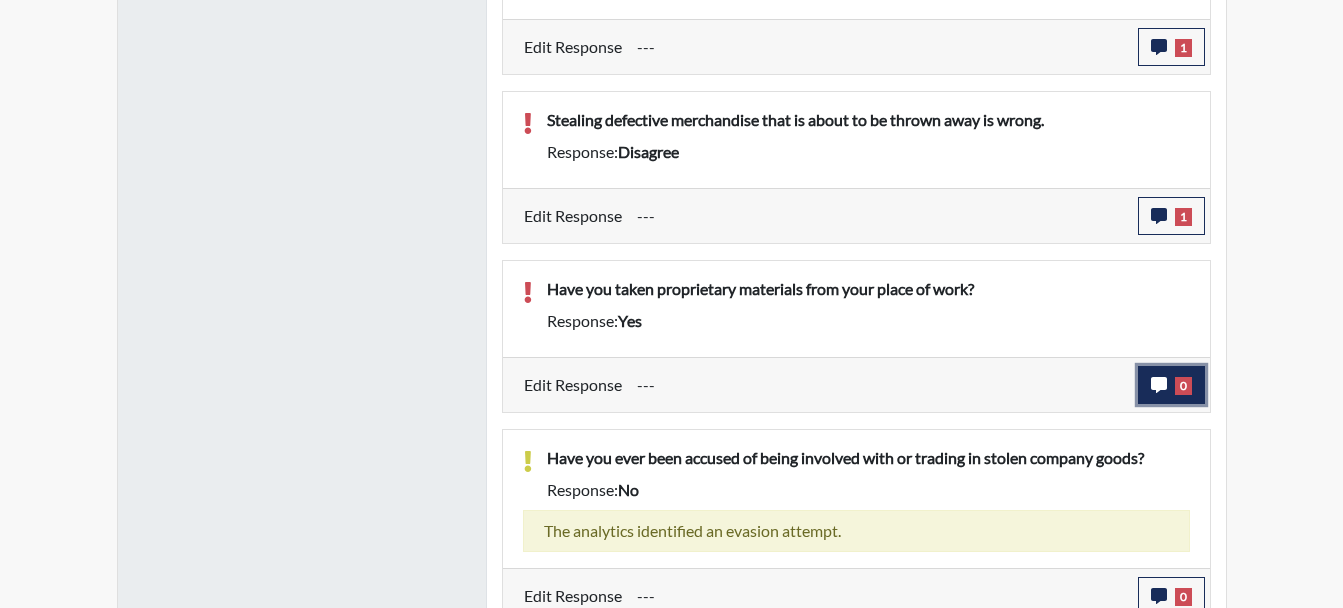 click on "0" at bounding box center [1183, 386] 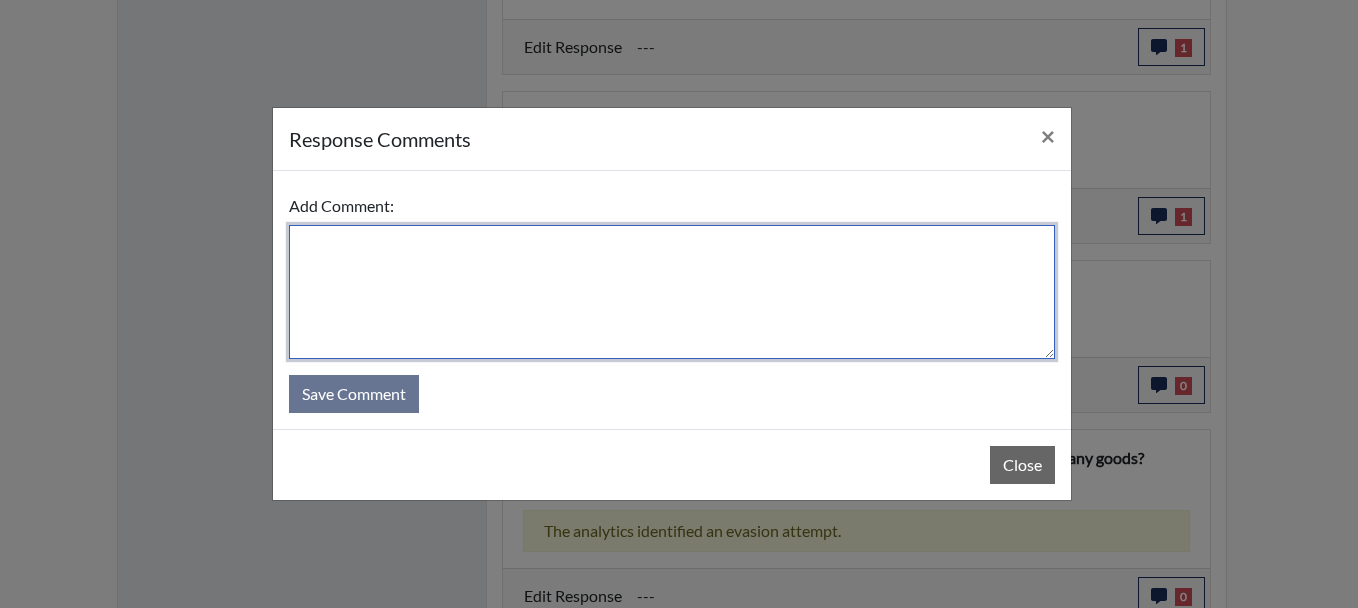 click at bounding box center [672, 292] 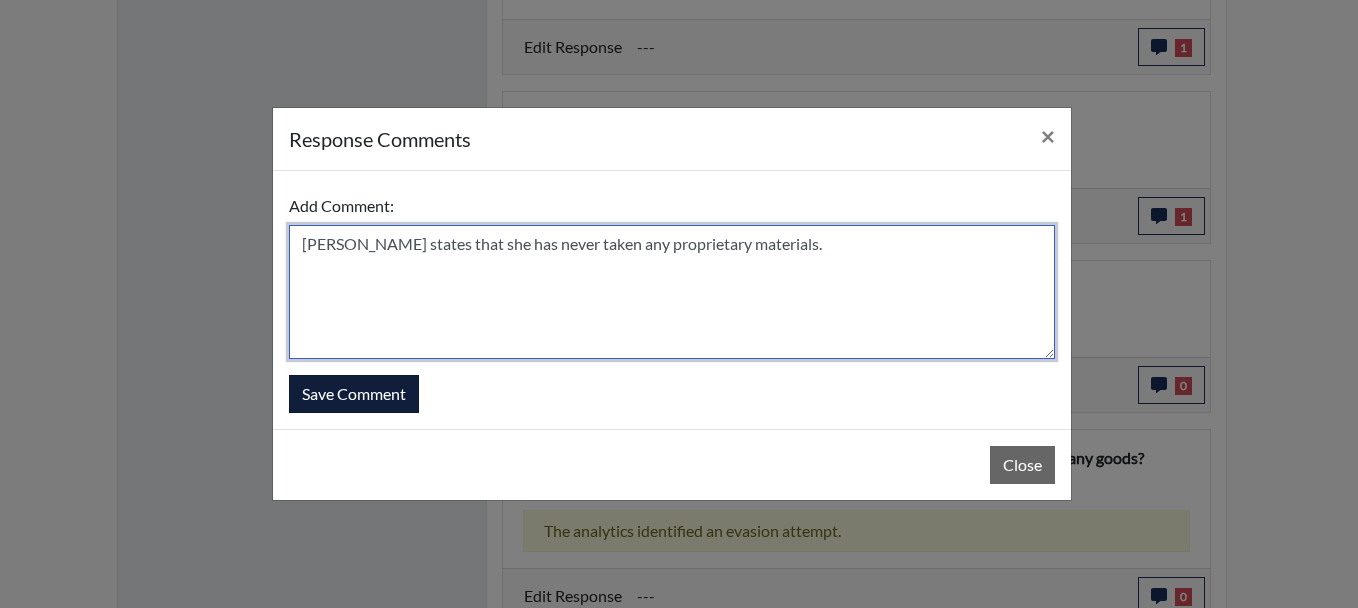 type on "Ms. Brown states that she has never taken any proprietary materials." 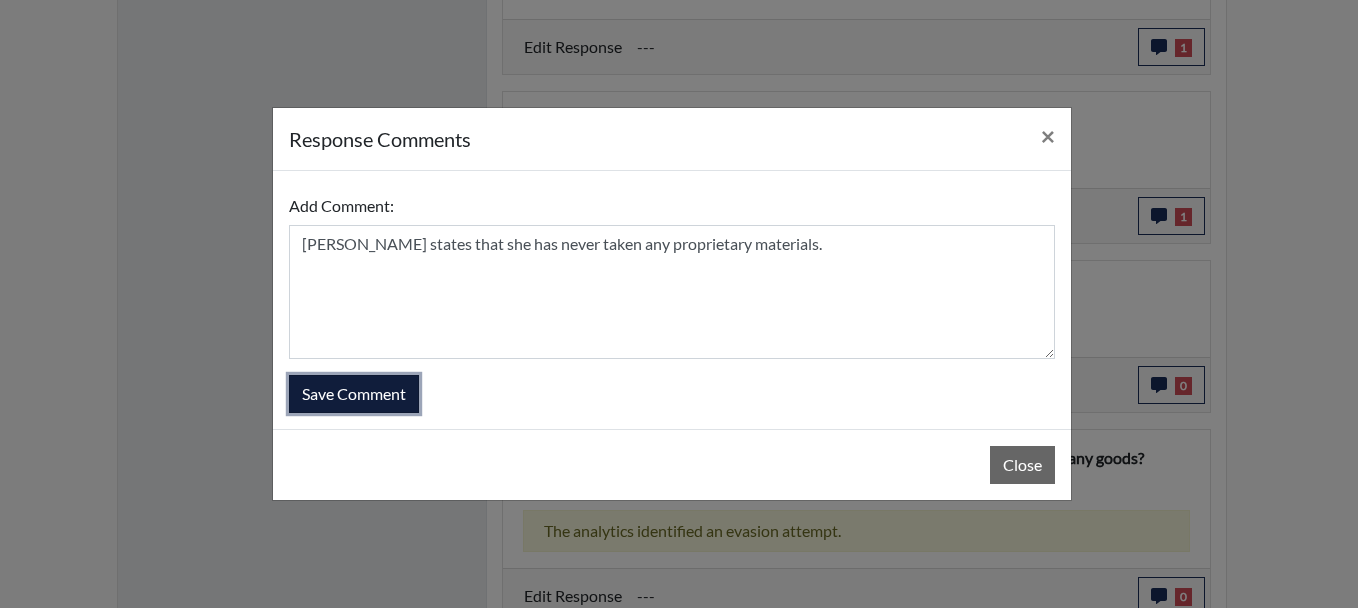 click on "Save Comment" at bounding box center [354, 394] 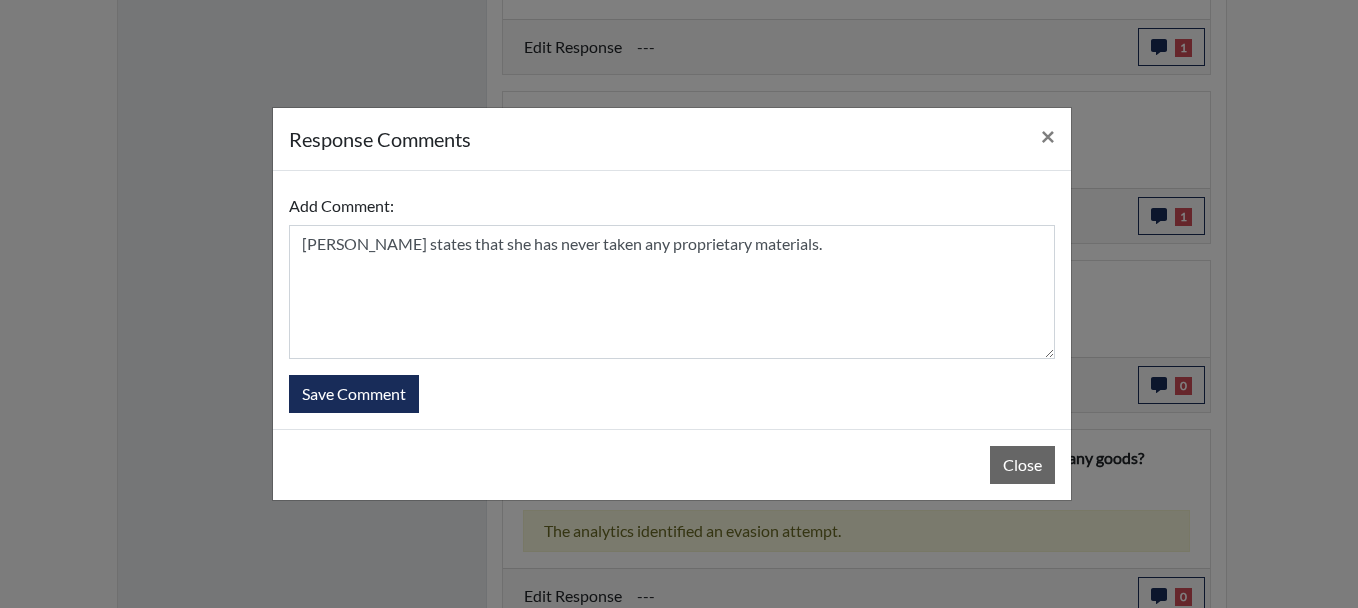 type 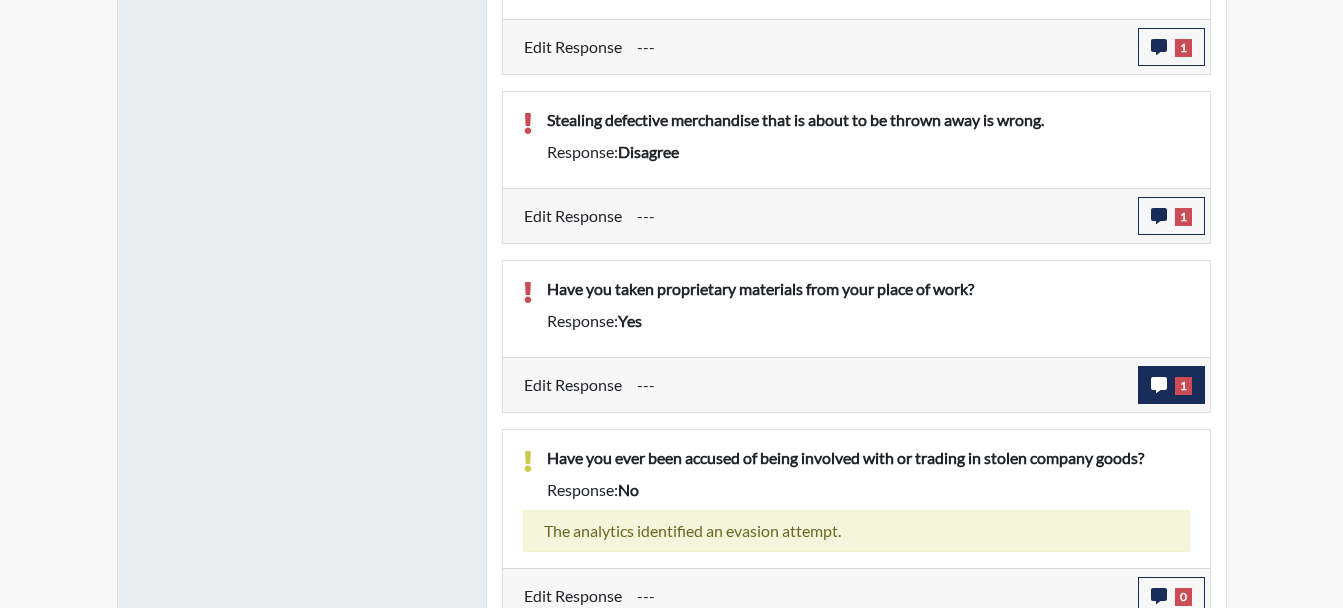 scroll, scrollTop: 999668, scrollLeft: 999169, axis: both 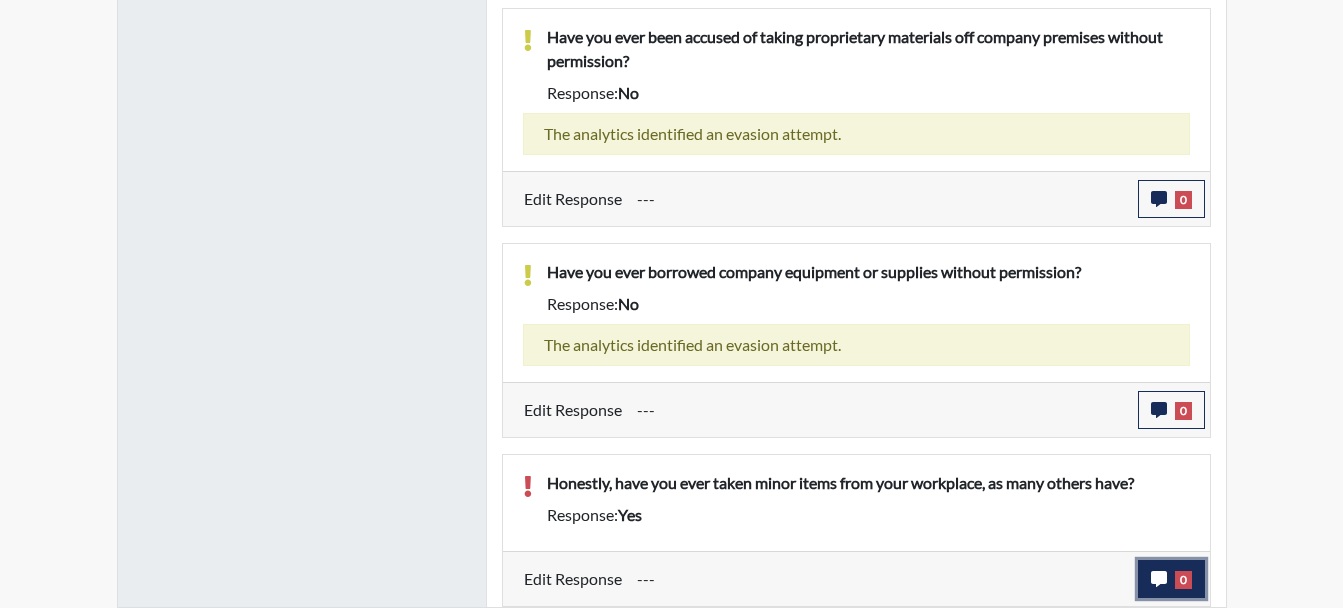 click on "0" at bounding box center [1171, 579] 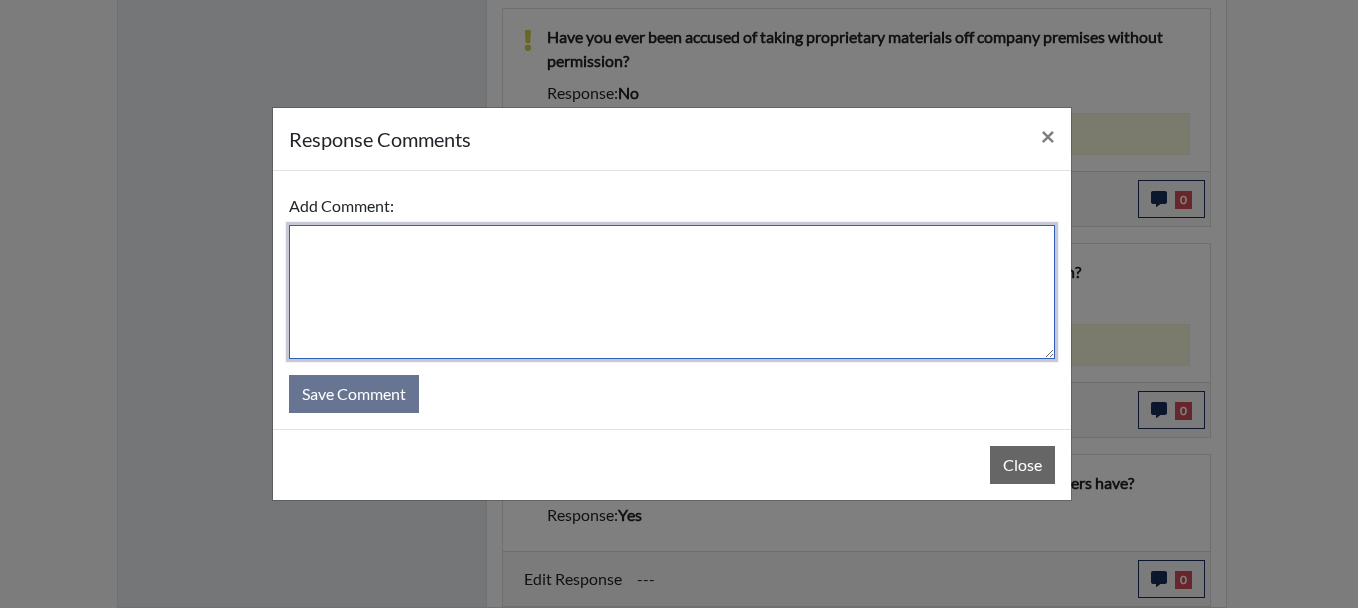 click at bounding box center (672, 292) 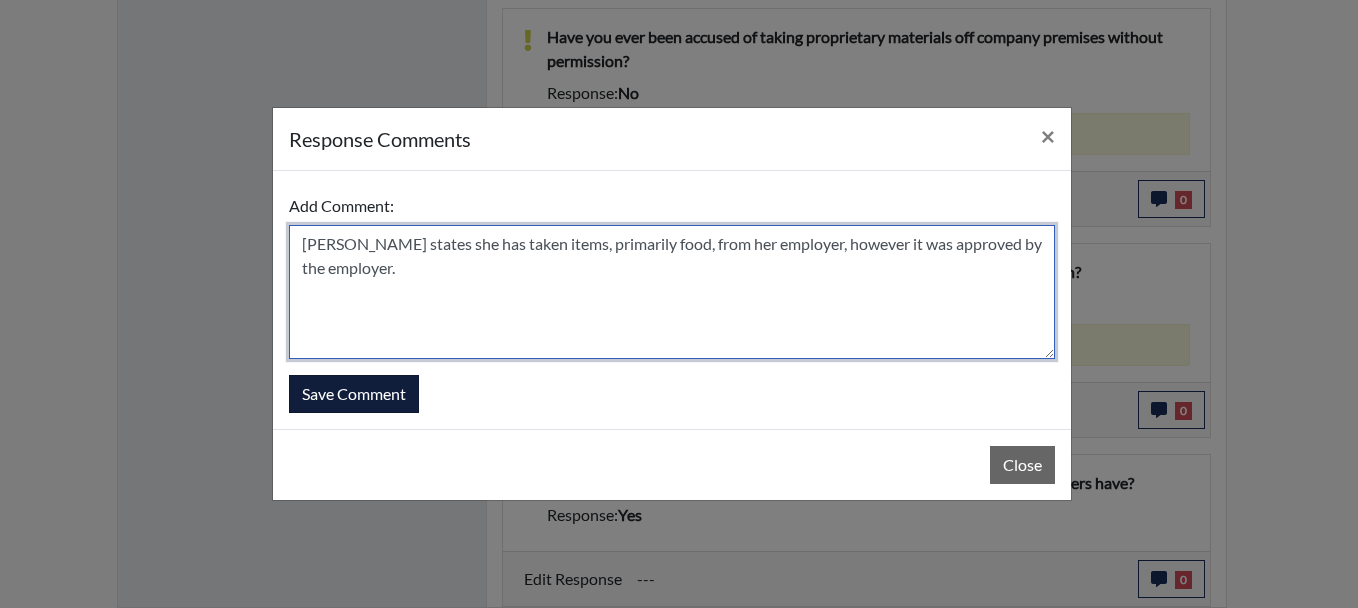 type on "Ms. Brown states she has taken items, primarily food, from her employer, however it was approved by the employer." 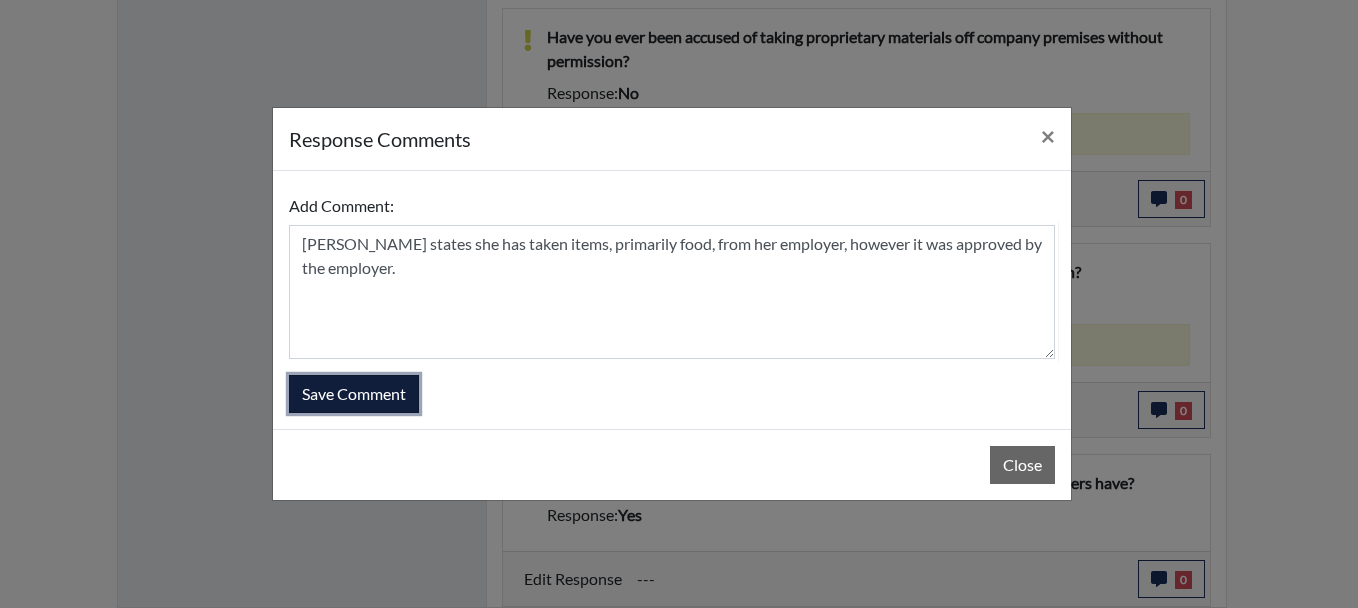 click on "Save Comment" at bounding box center [354, 394] 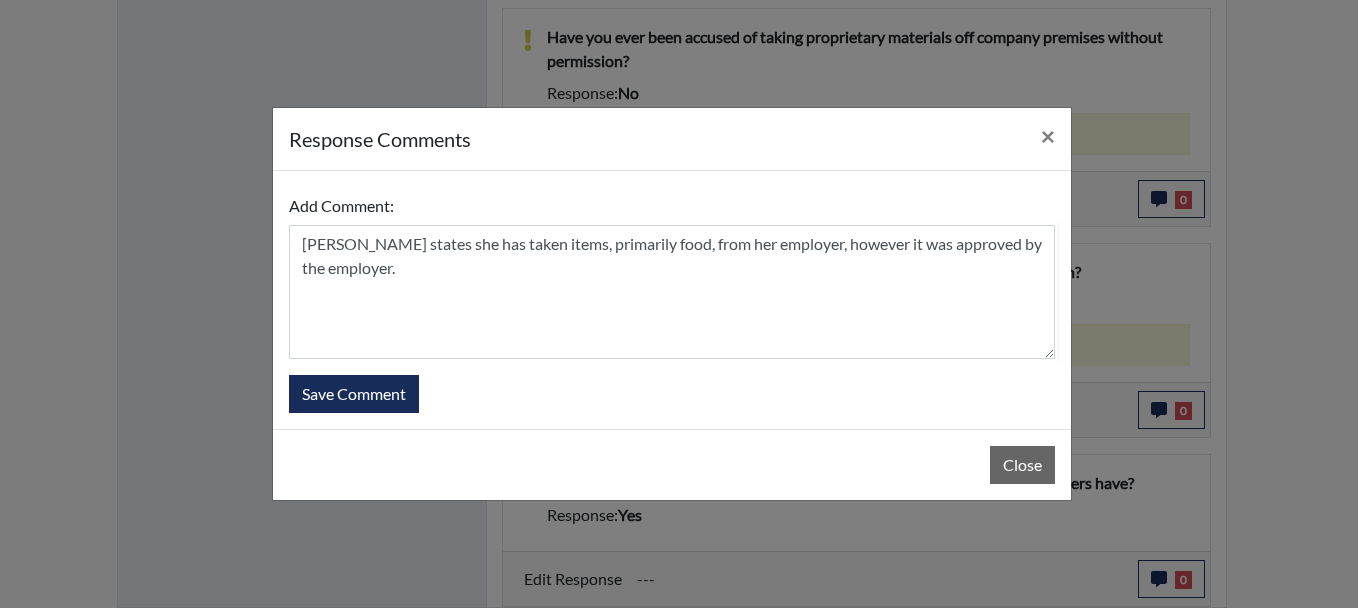 type 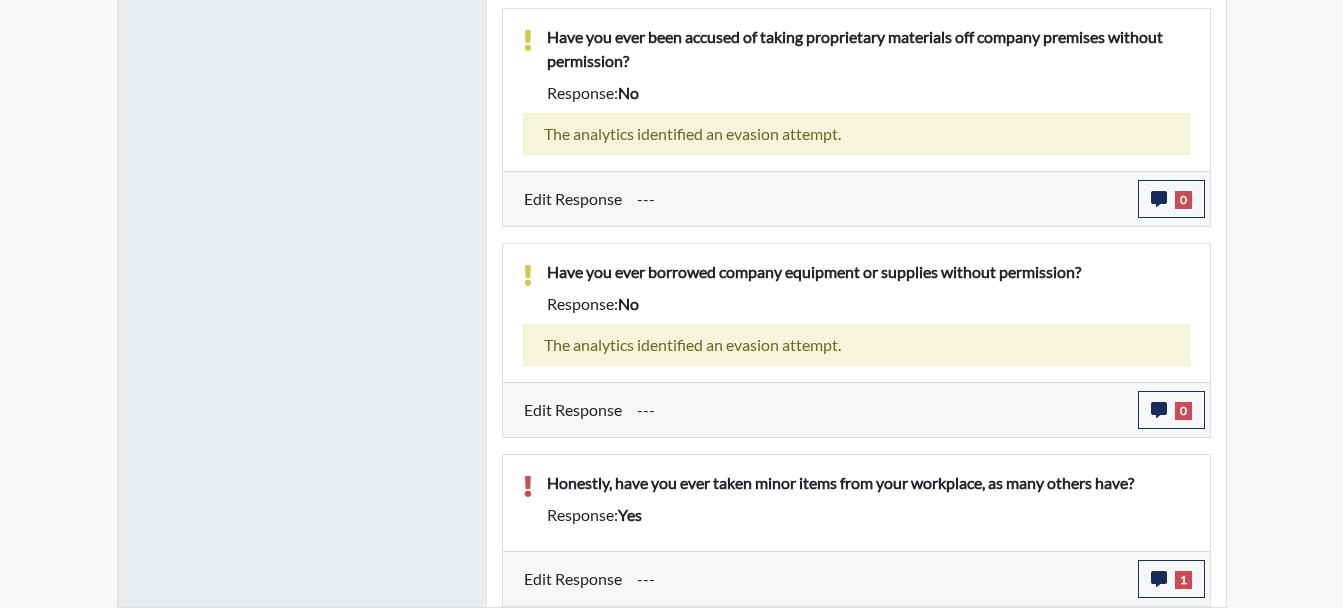 scroll, scrollTop: 999668, scrollLeft: 999169, axis: both 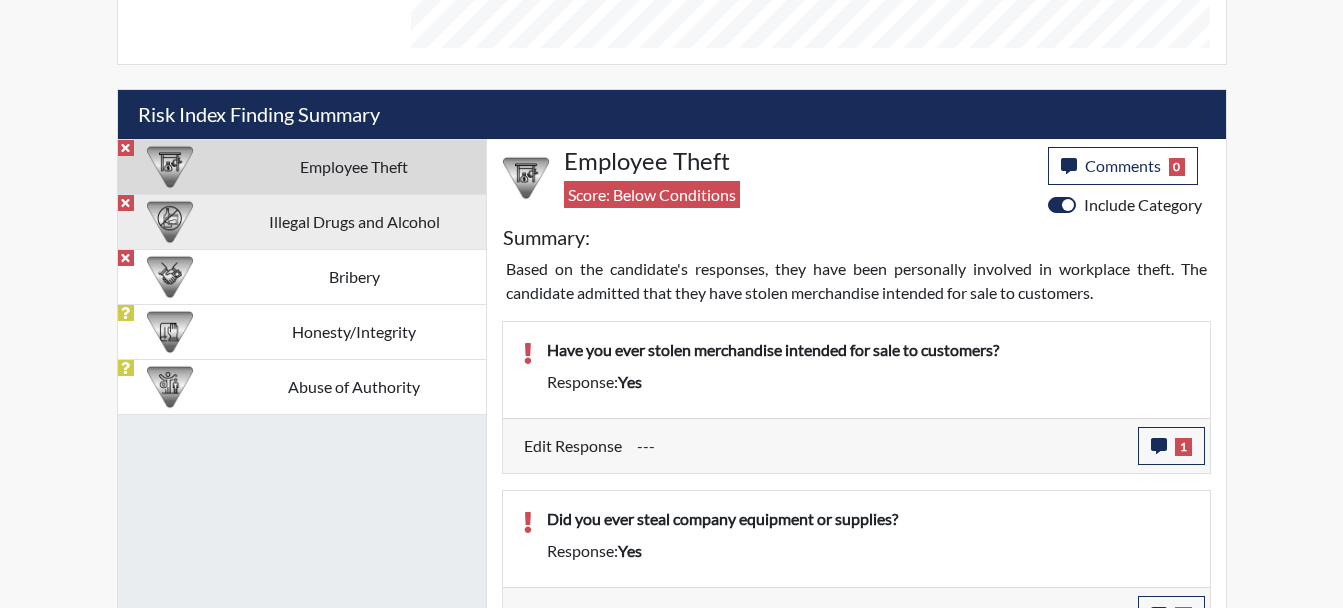 click on "Illegal Drugs and Alcohol" at bounding box center [354, 221] 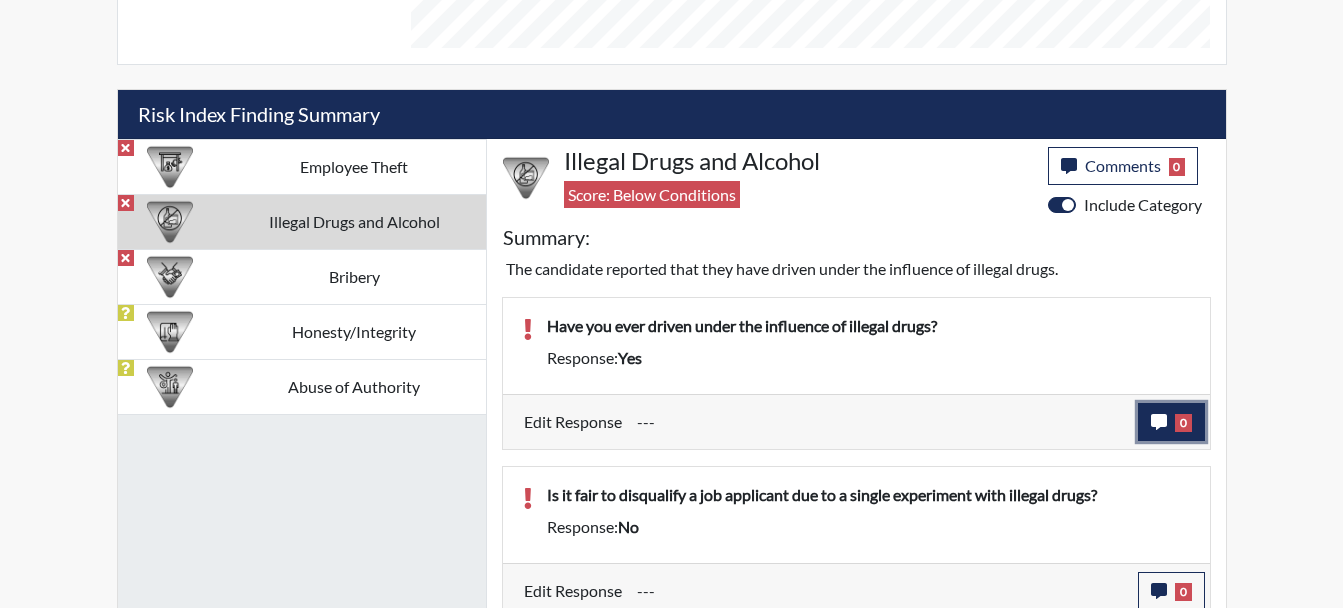 click 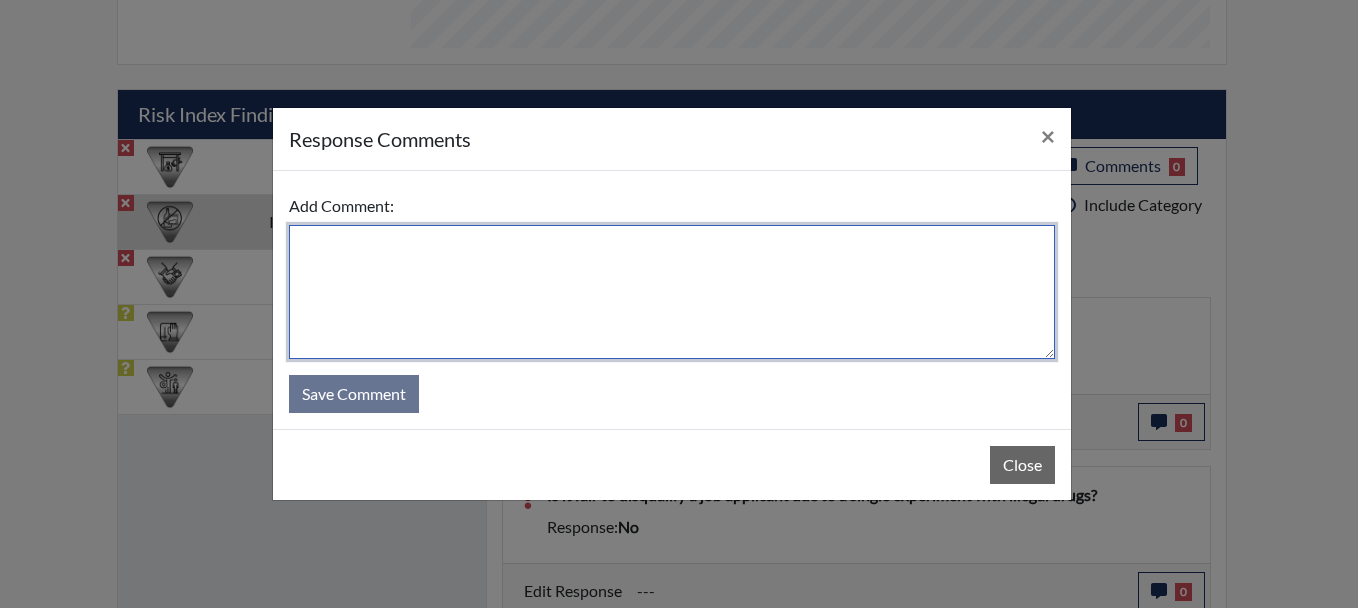 click at bounding box center (672, 292) 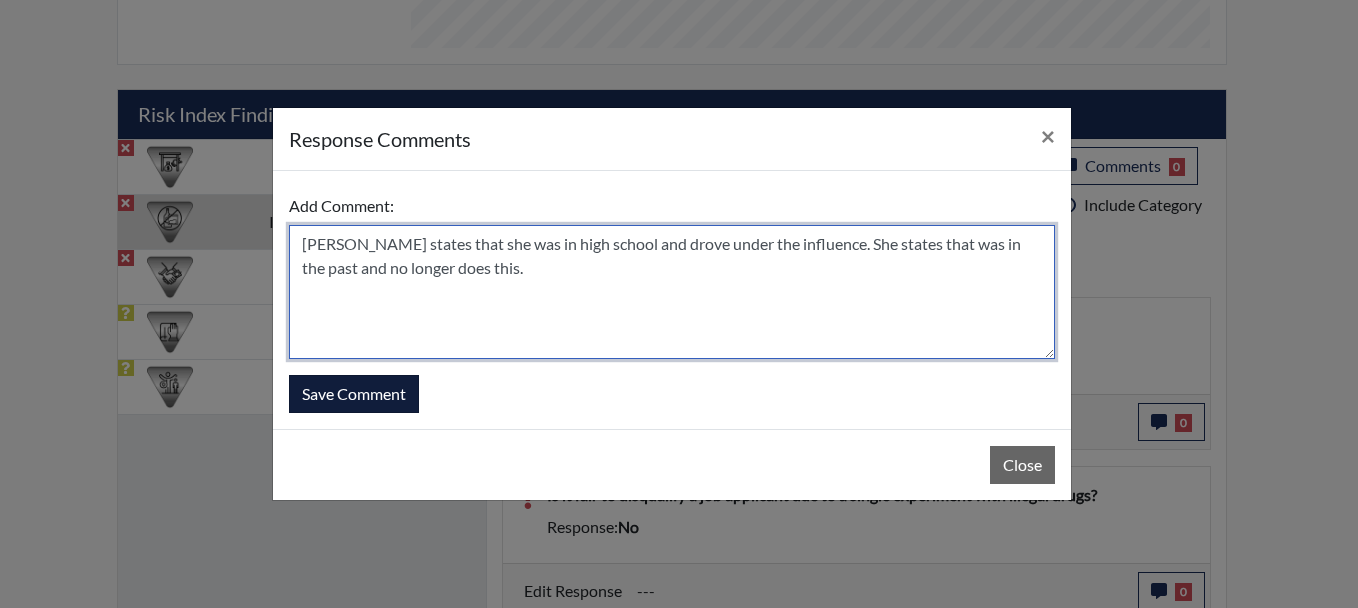 type on "Ms. Davis states that she was in high school and drove under the influence. She states that was in the past and no longer does this." 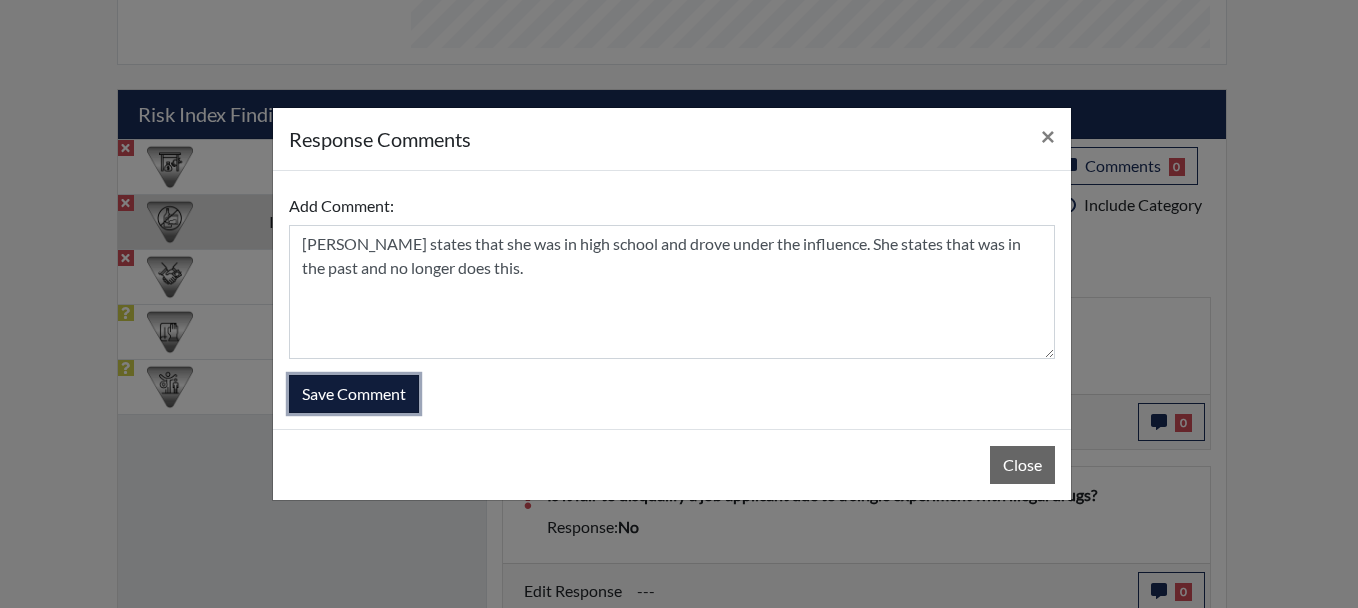 click on "Save Comment" at bounding box center [354, 394] 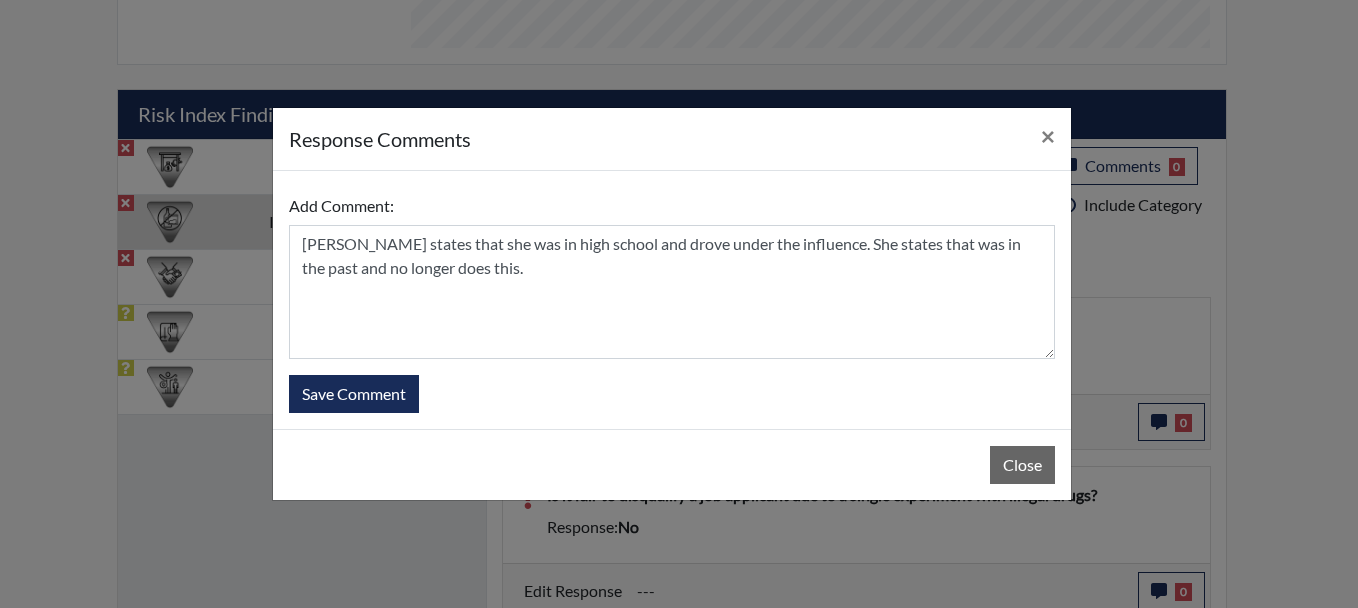 type 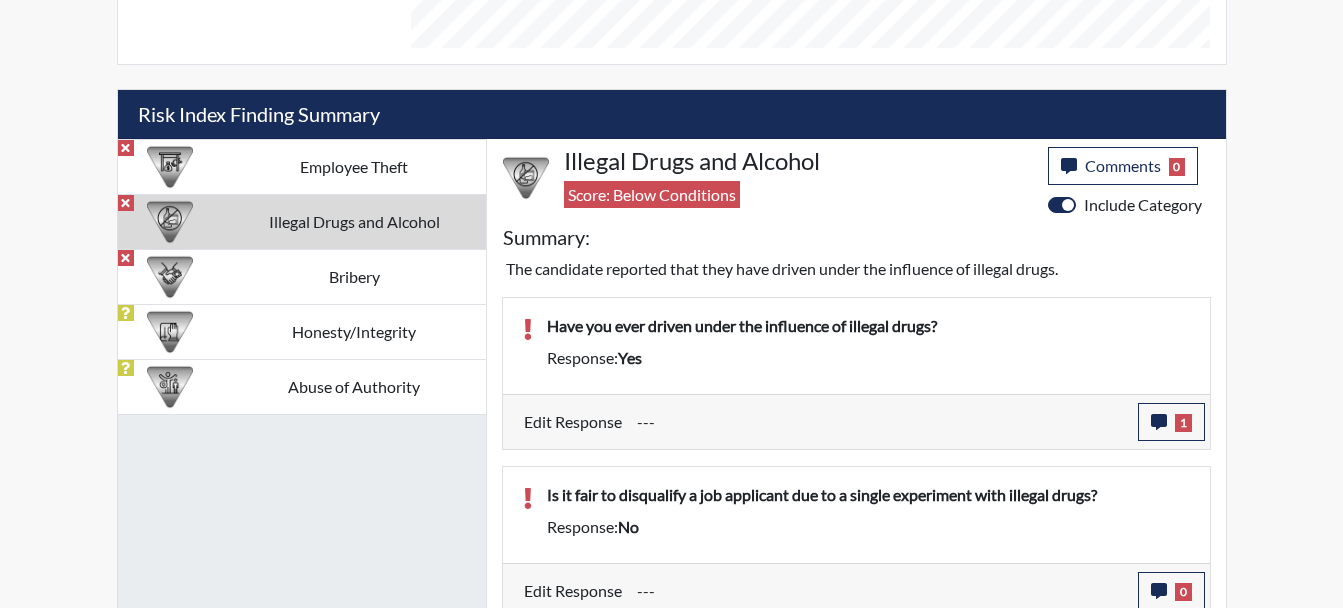 scroll, scrollTop: 999668, scrollLeft: 999169, axis: both 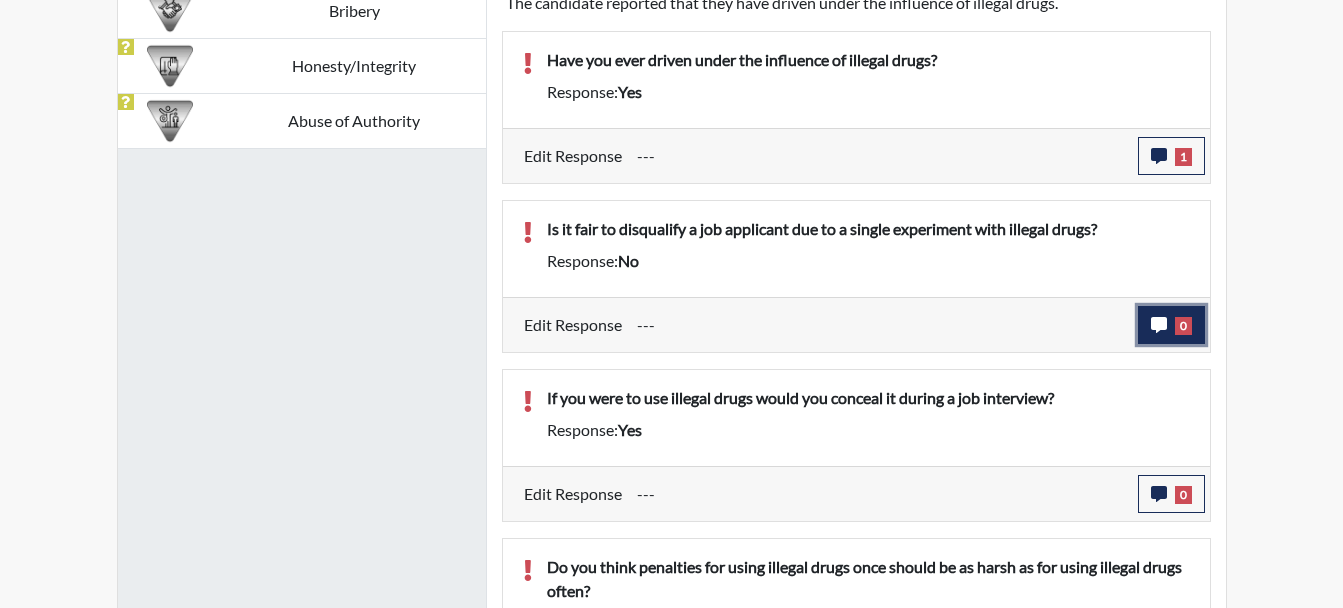 click on "0" at bounding box center [1183, 326] 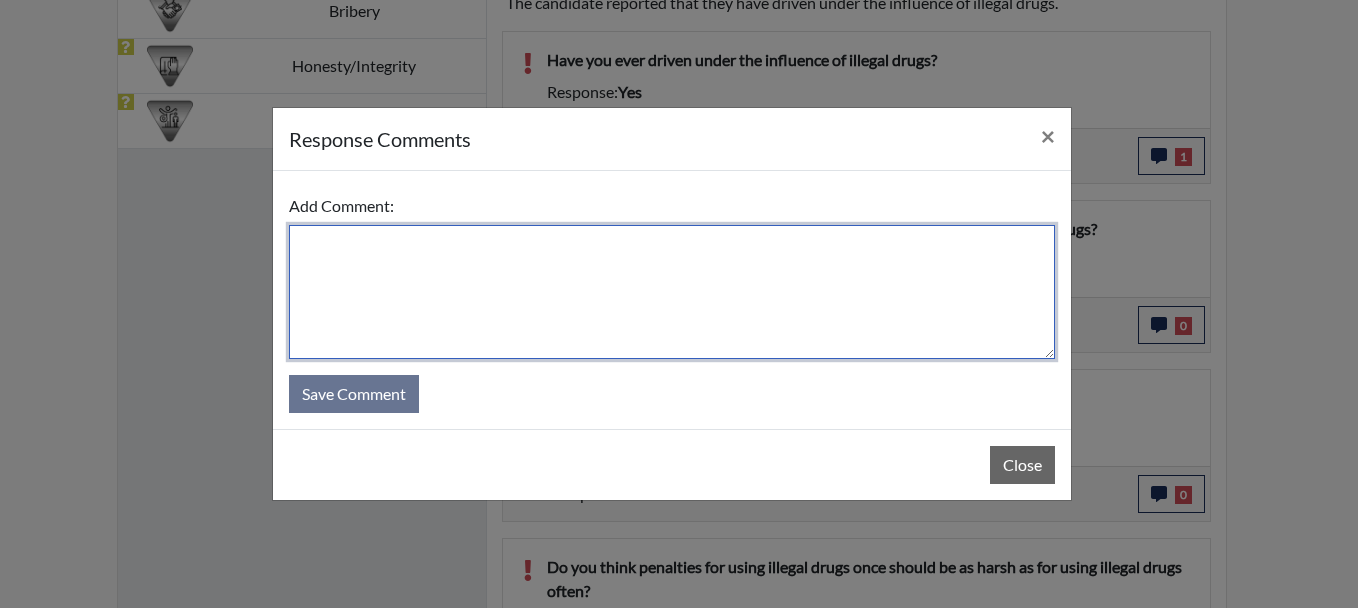 click at bounding box center [672, 292] 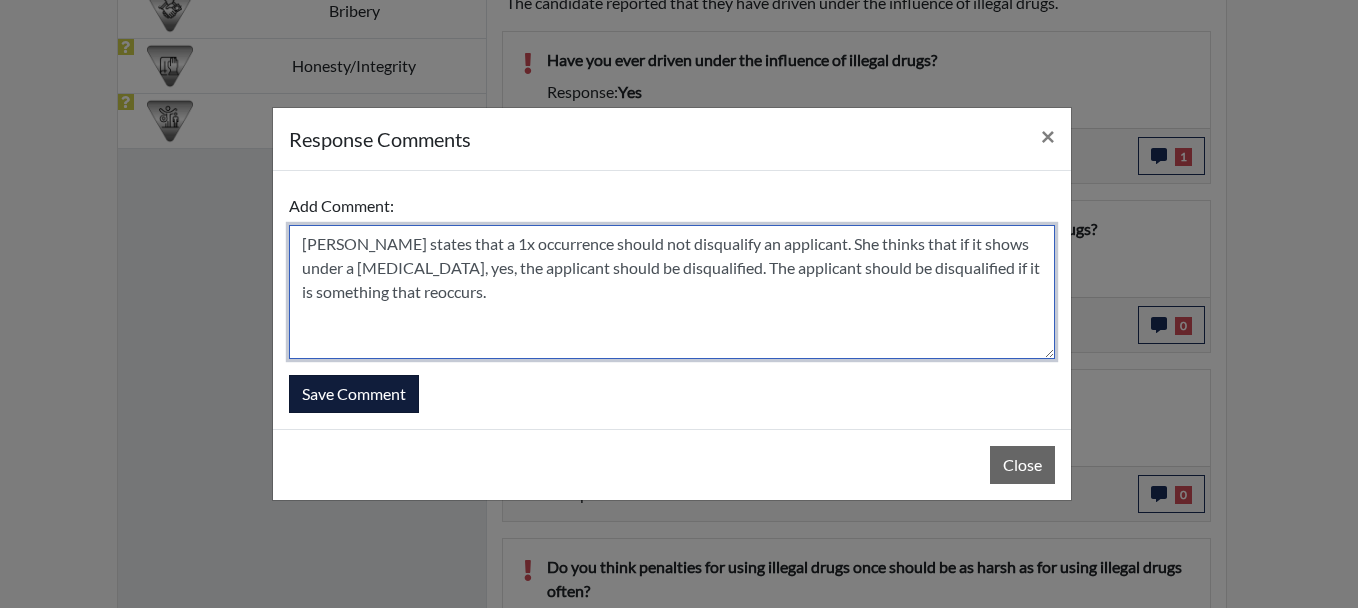 type on "Ms. Brown states that a 1x occurrence should not disqualify an applicant. She thinks that if it shows under a drug test, yes, the applicant should be disqualified. The applicant should be disqualified if it is something that reoccurs." 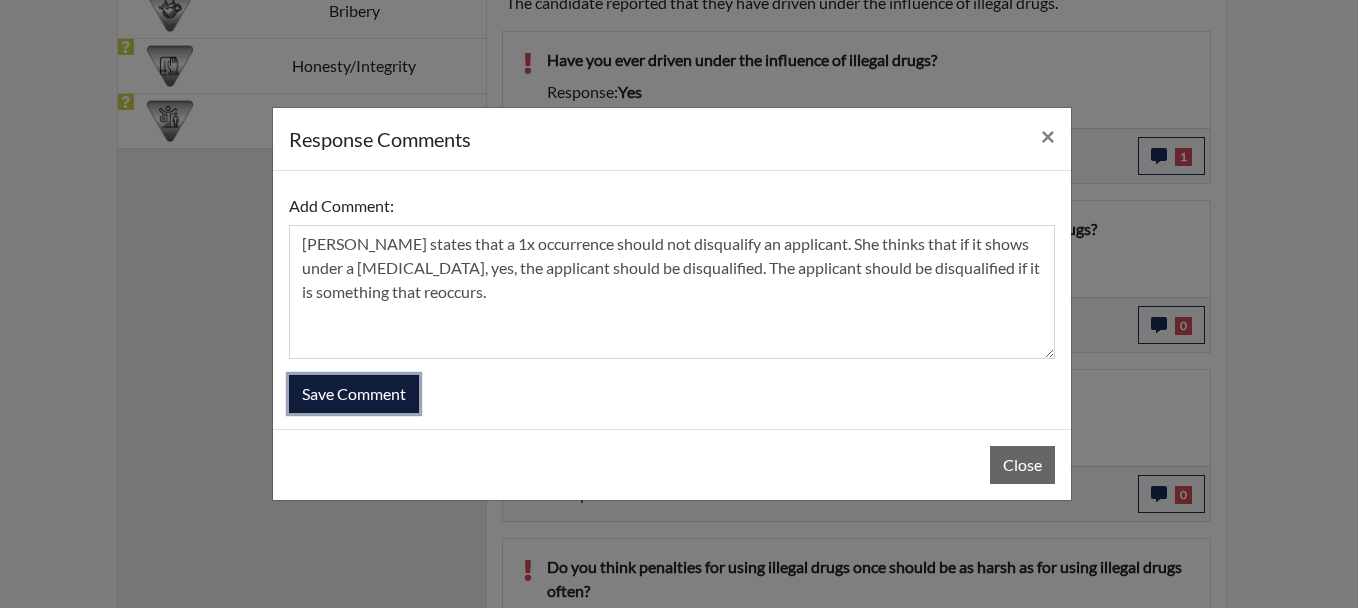 click on "Save Comment" at bounding box center (354, 394) 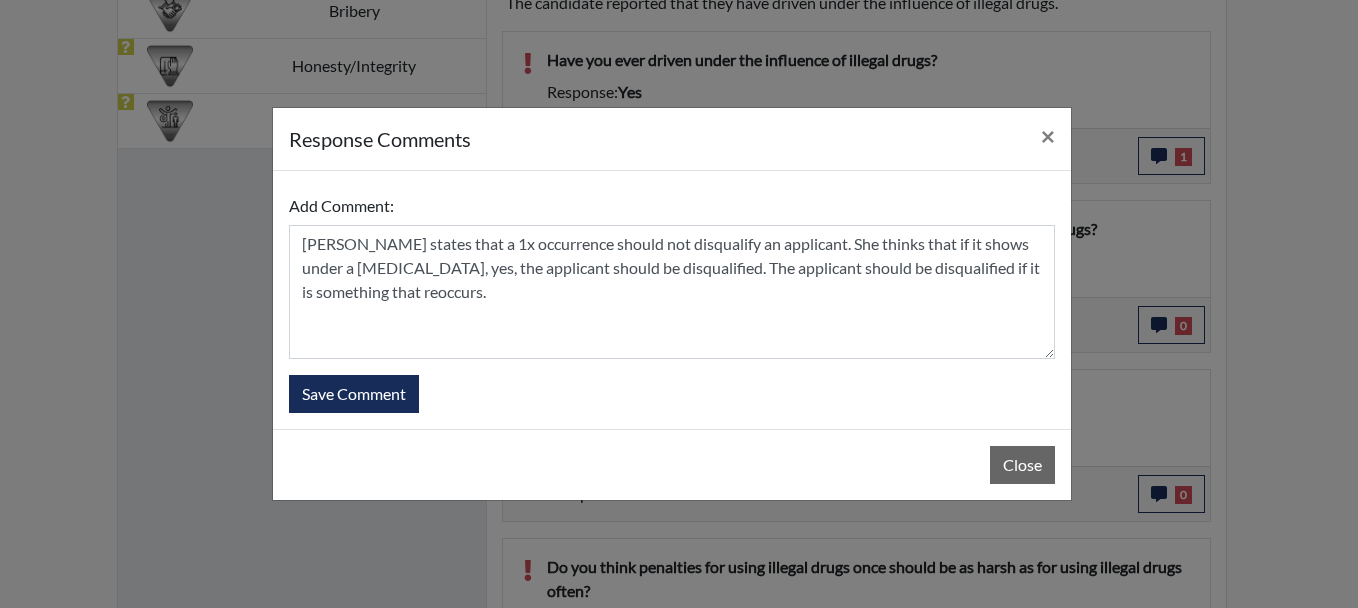 type 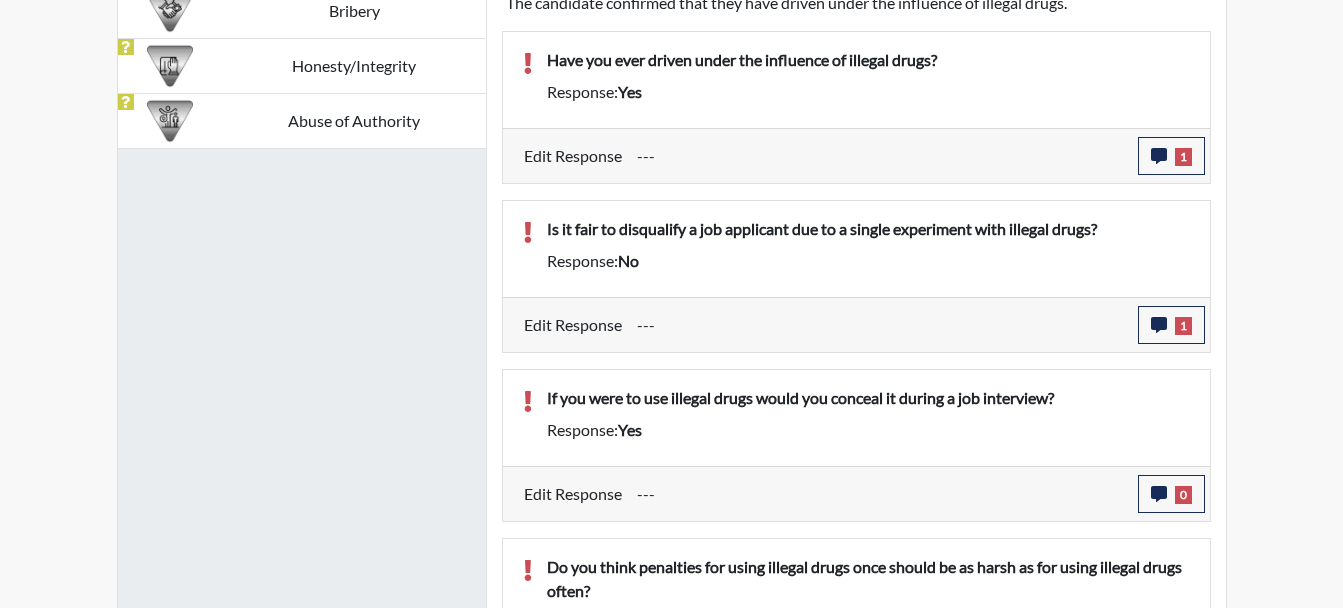 scroll, scrollTop: 999668, scrollLeft: 999169, axis: both 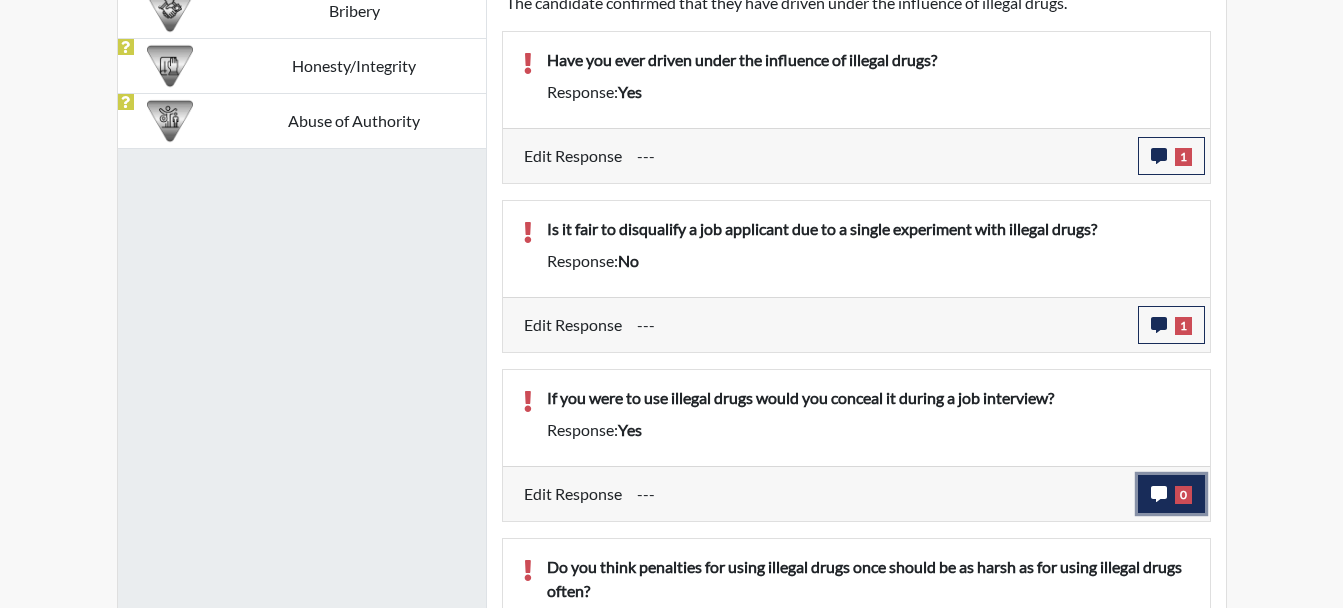 click on "0" at bounding box center [1171, 494] 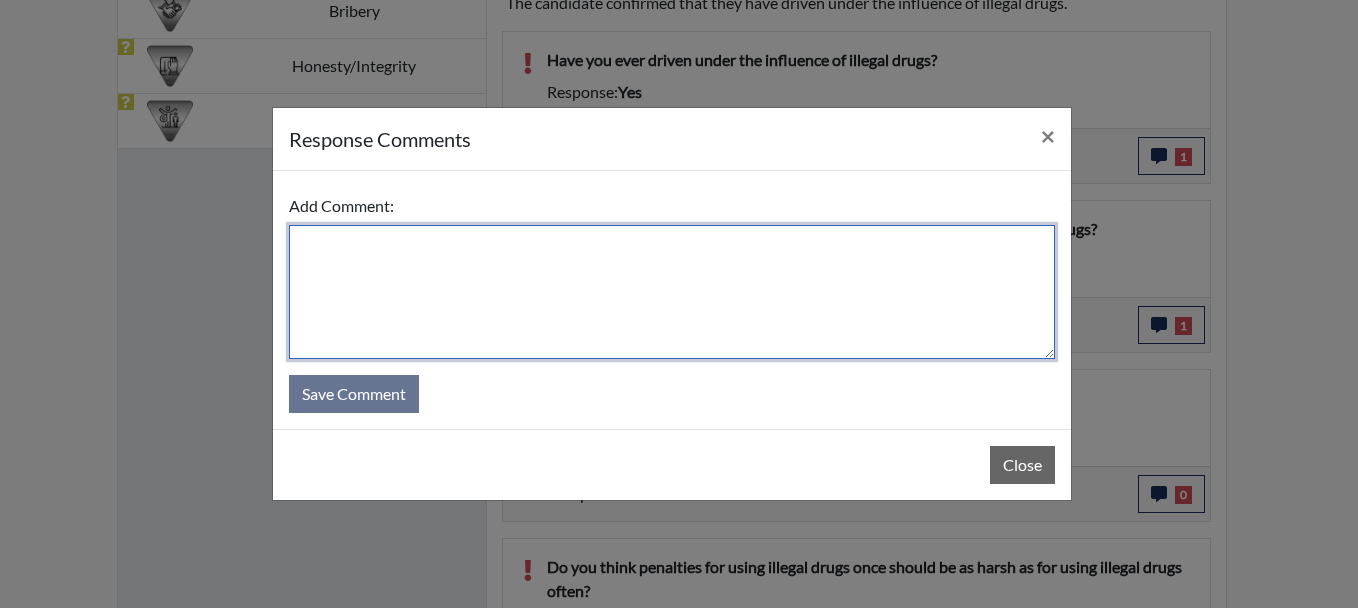 click at bounding box center [672, 292] 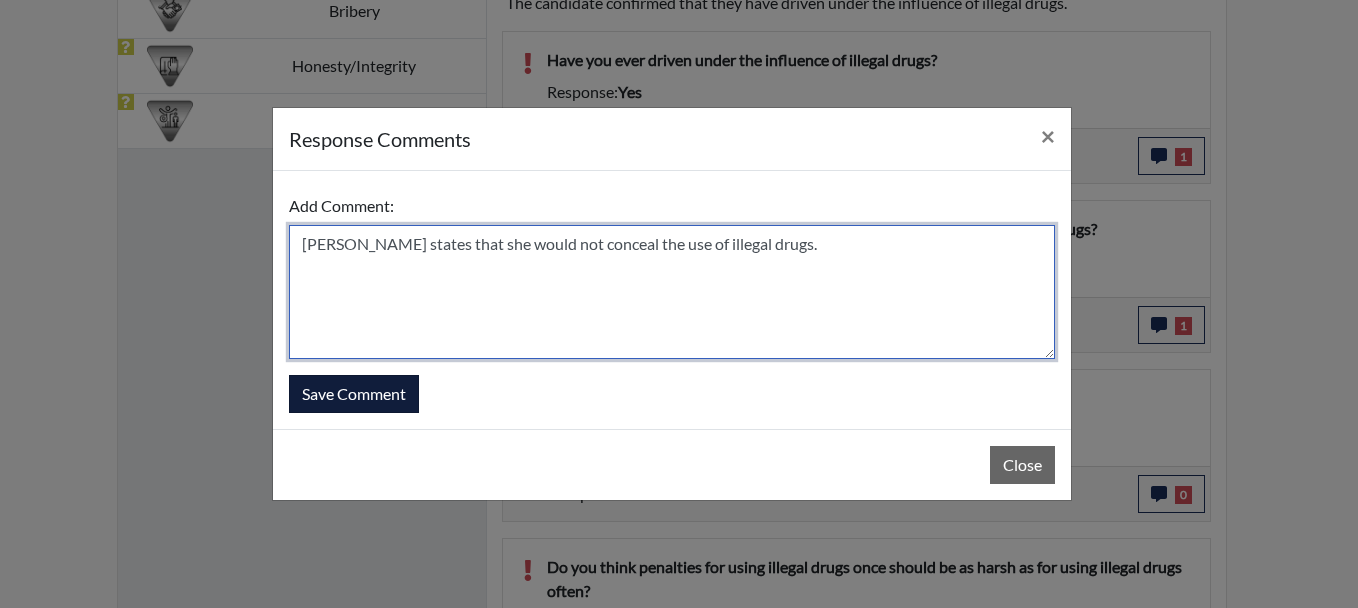 type on "Ms. Brown states that she would not conceal the use of illegal drugs." 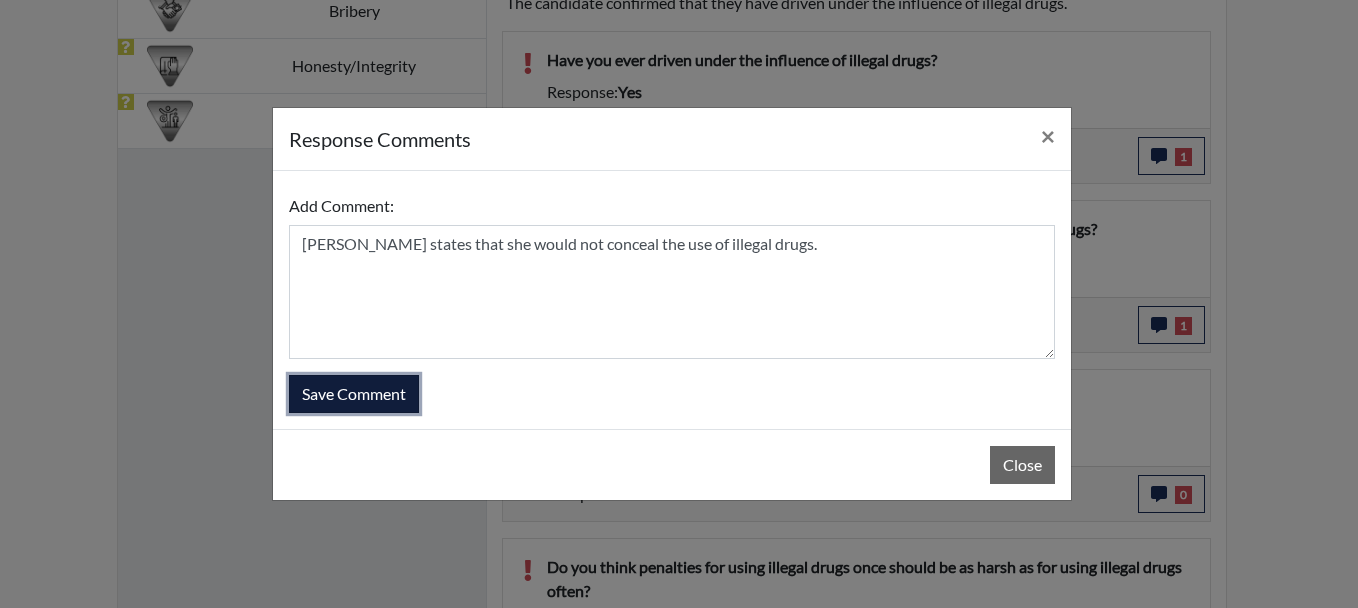 click on "Save Comment" at bounding box center (354, 394) 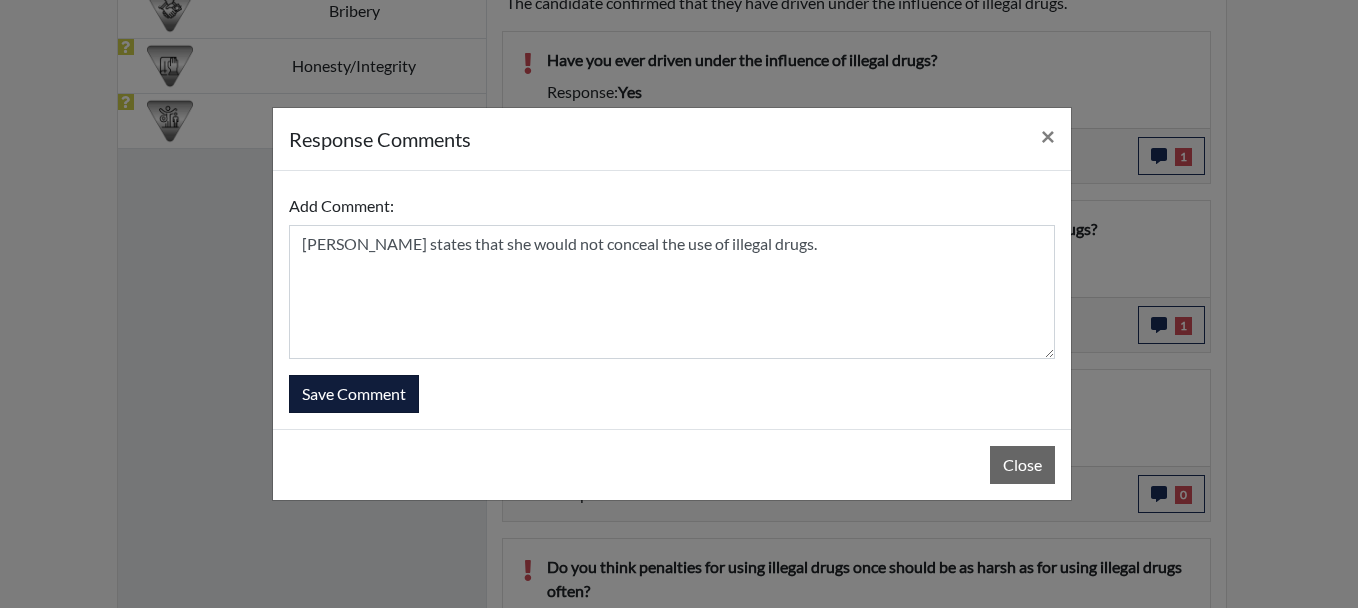 type 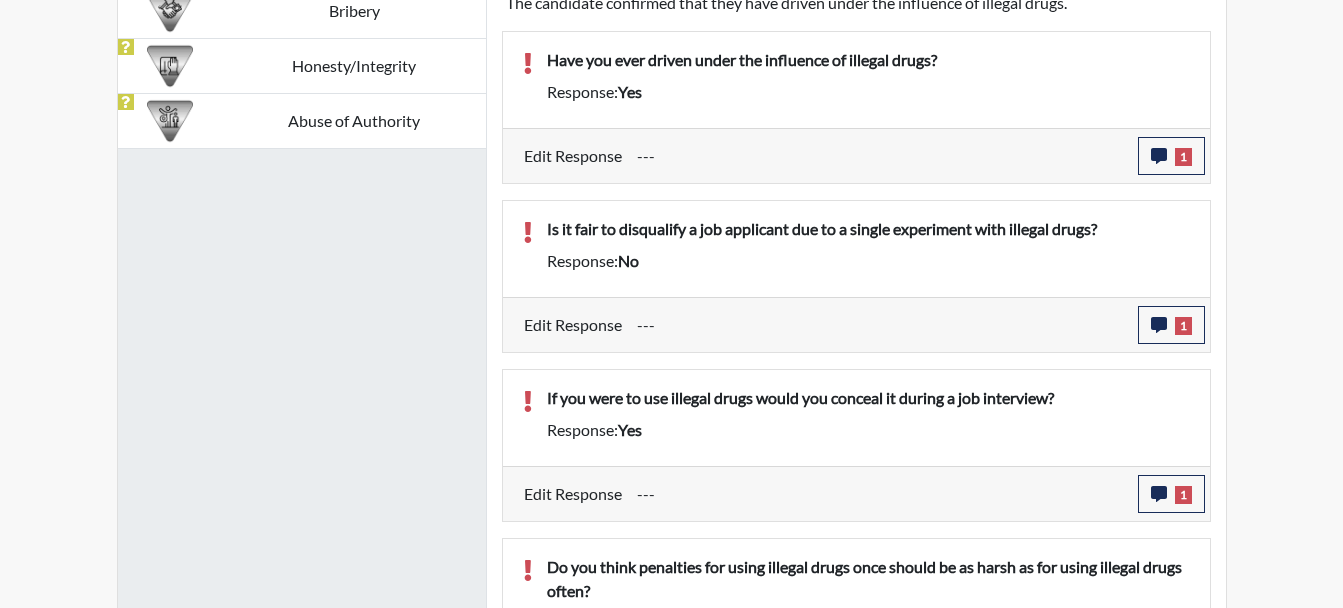 scroll, scrollTop: 999668, scrollLeft: 999169, axis: both 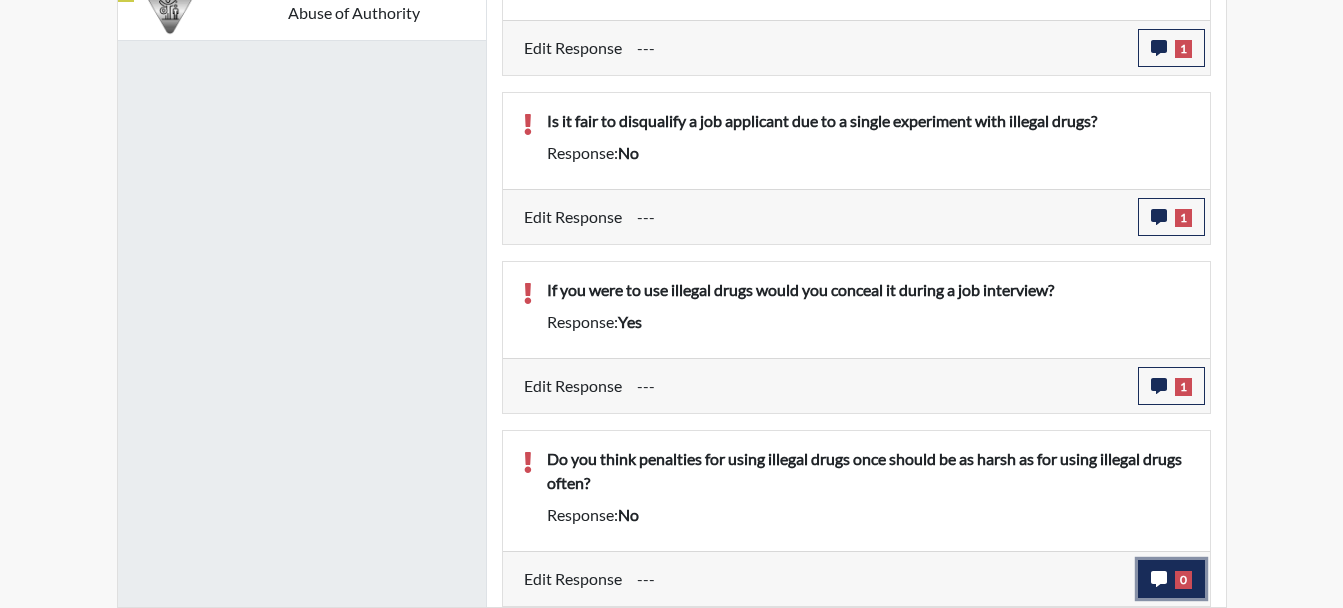 click on "0" at bounding box center (1171, 579) 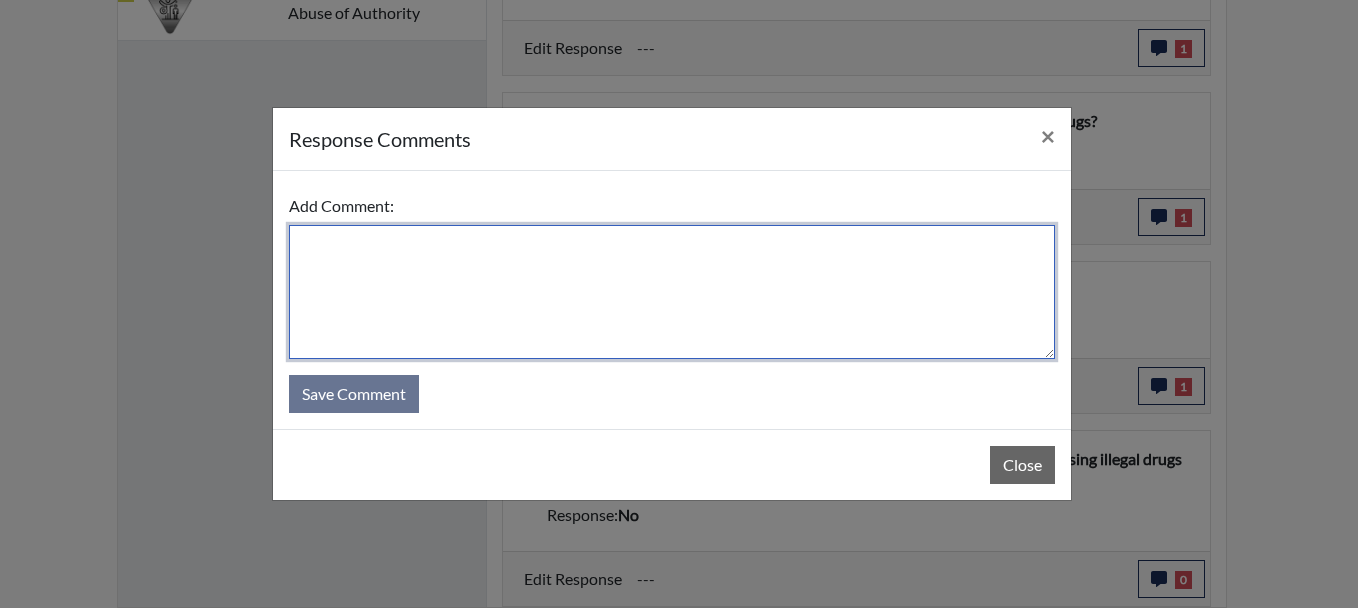 click at bounding box center [672, 292] 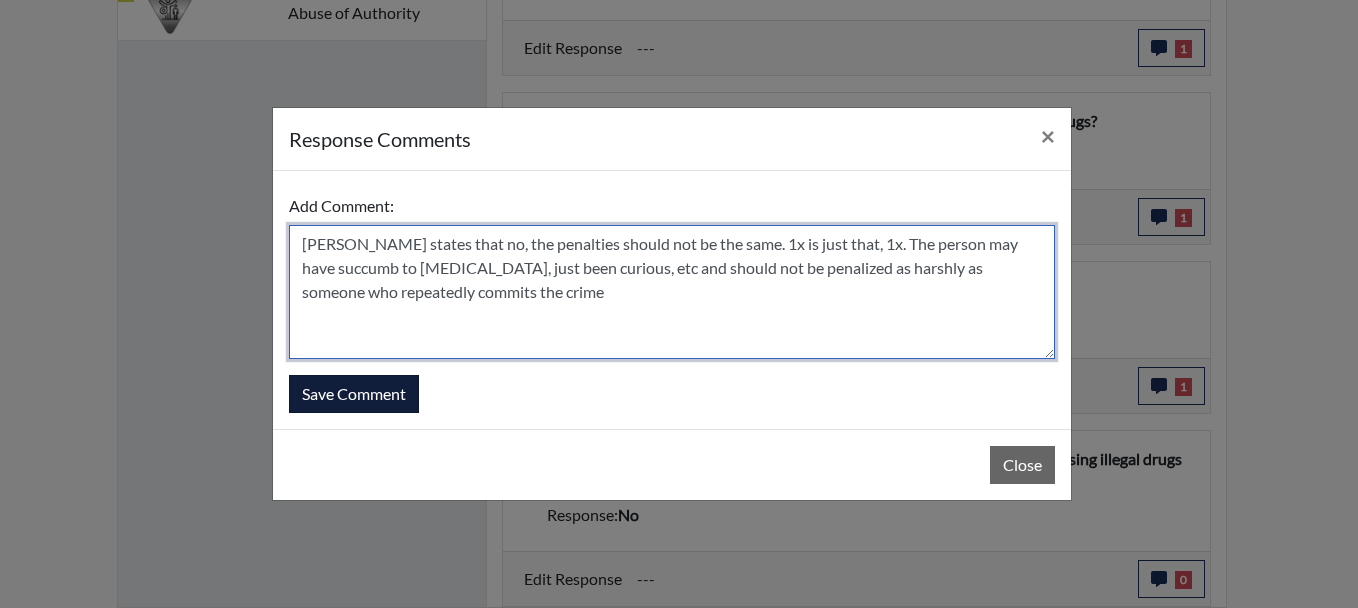 type on "Ms. Brown states that no, the penalties should not be the same. 1x is just that, 1x. The person may have succumb to peer pressure, just been curious, etc and should not be penalized as harshly as someone who repeatedly commits the crime" 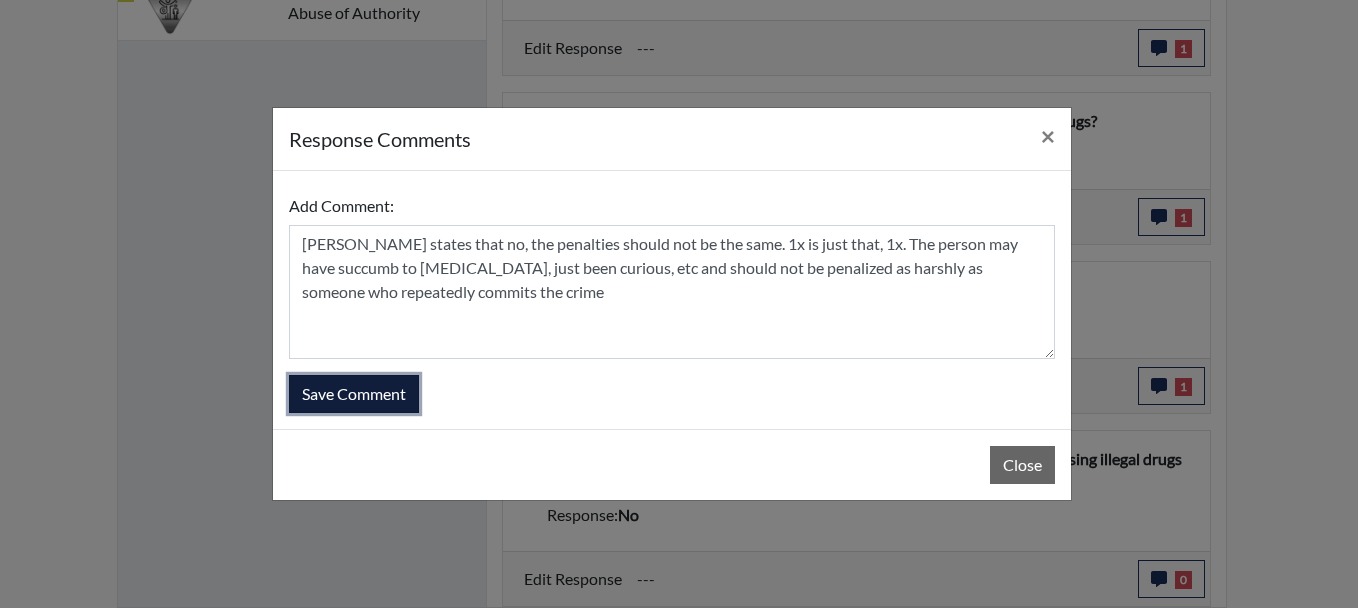 click on "Save Comment" at bounding box center [354, 394] 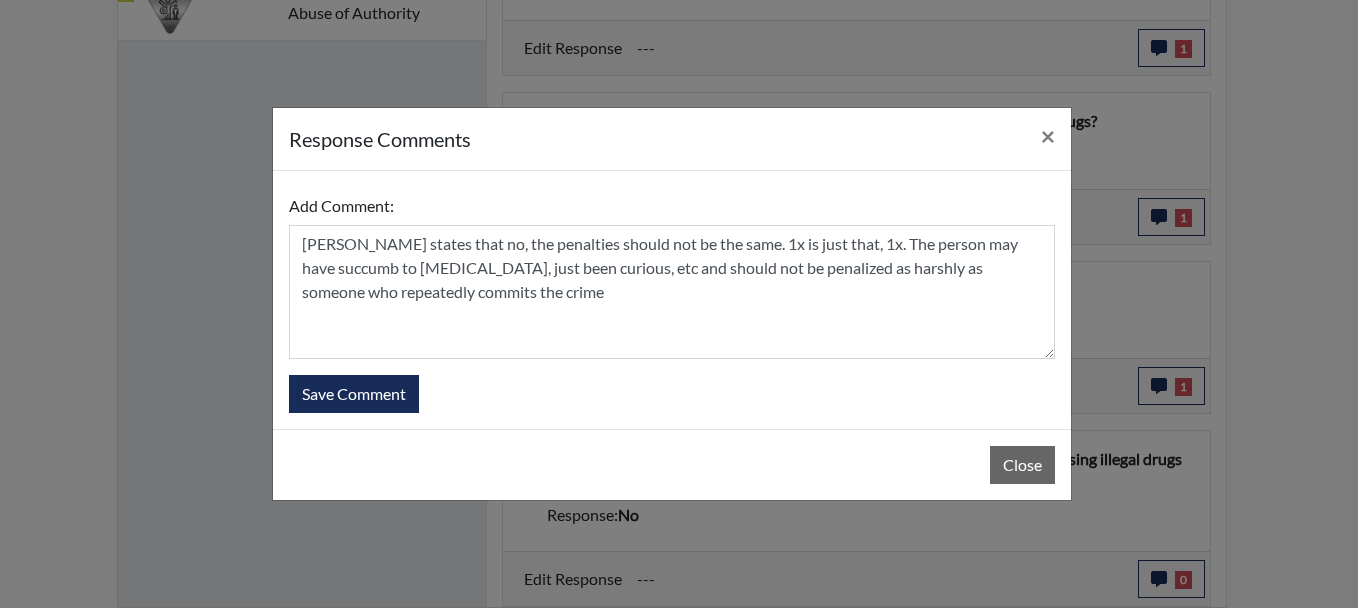 type 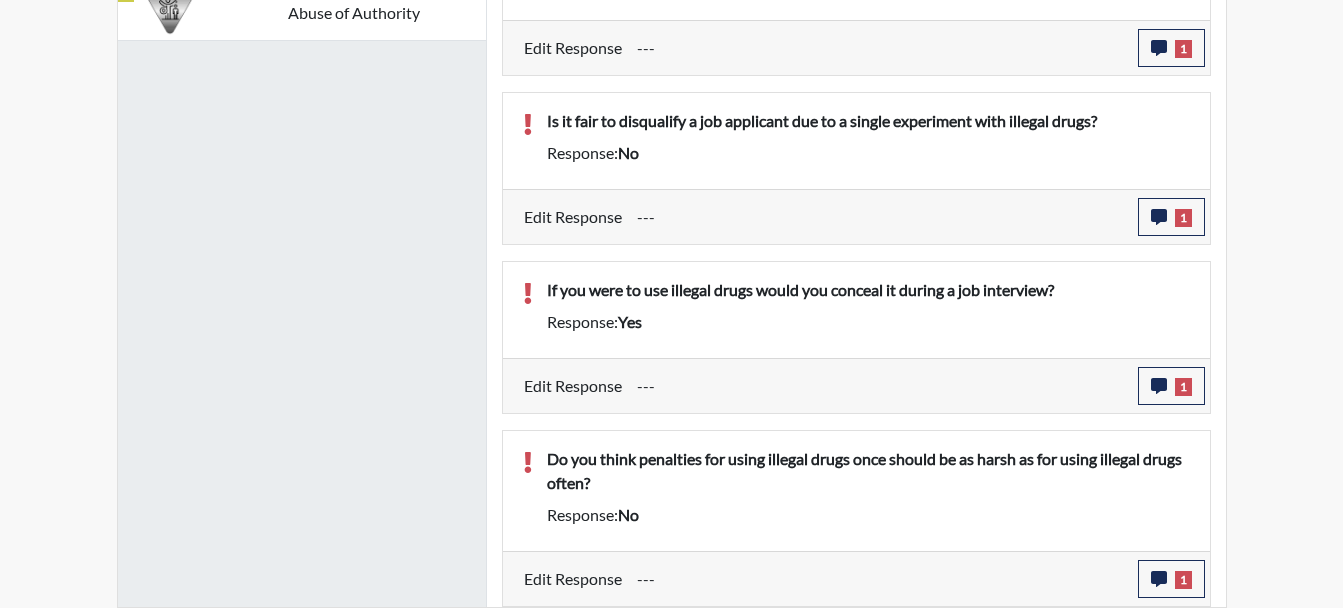 scroll, scrollTop: 999668, scrollLeft: 999169, axis: both 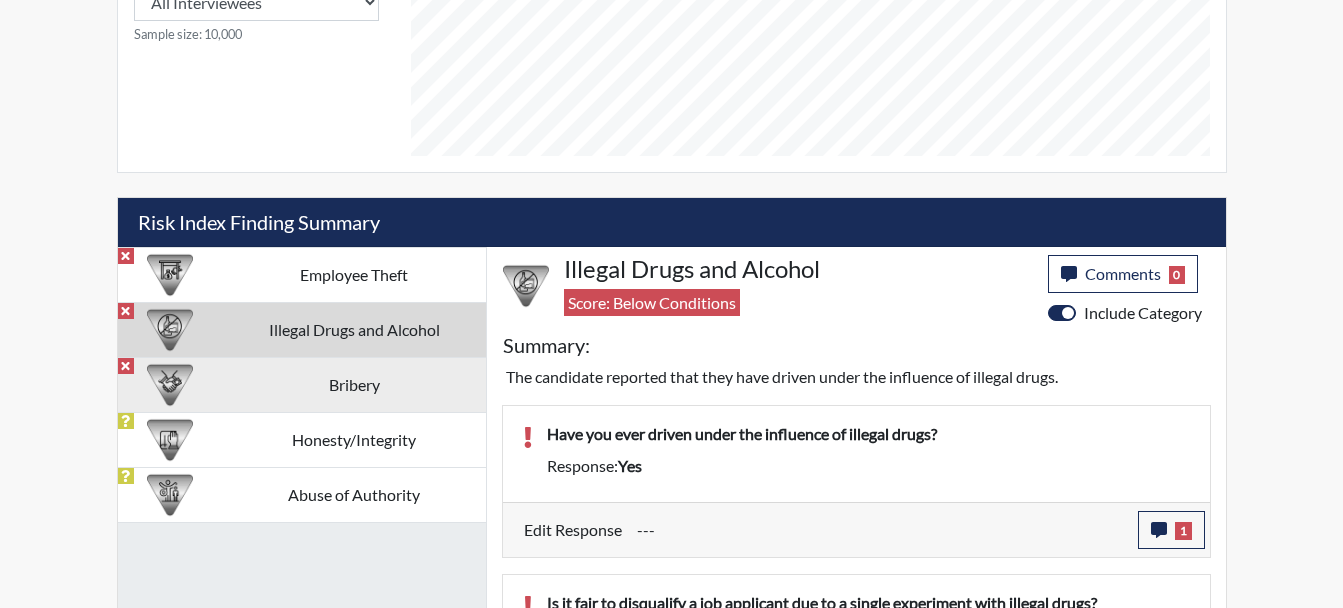 click on "Bribery" at bounding box center [354, 384] 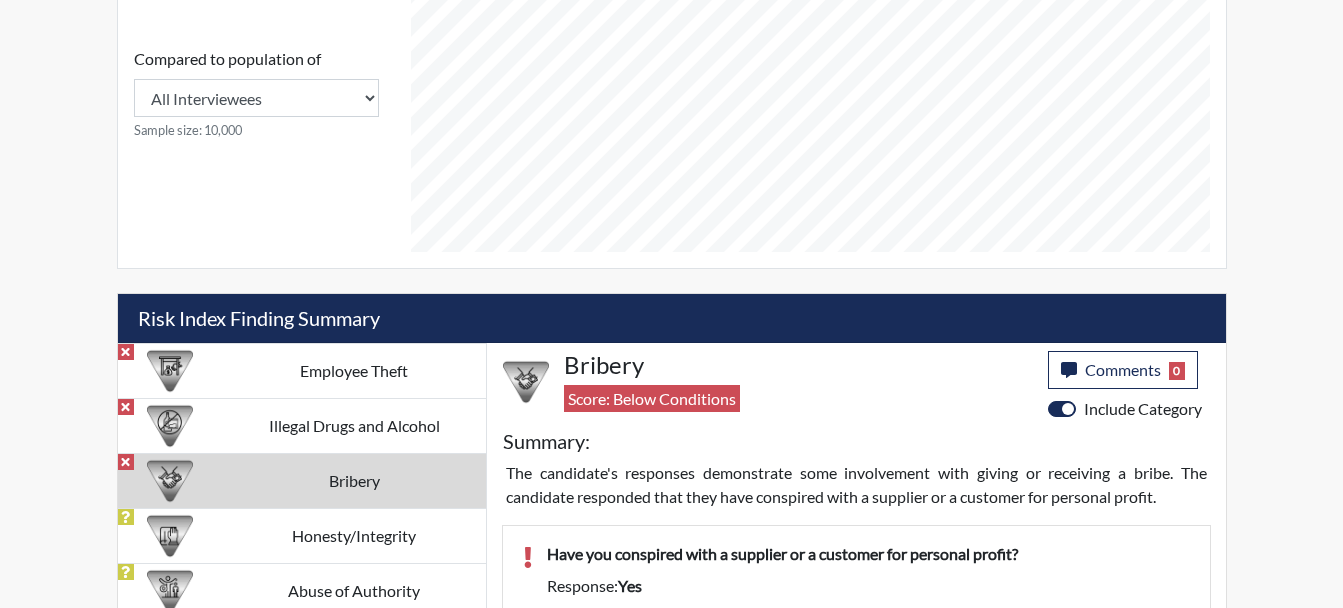 scroll, scrollTop: 913, scrollLeft: 0, axis: vertical 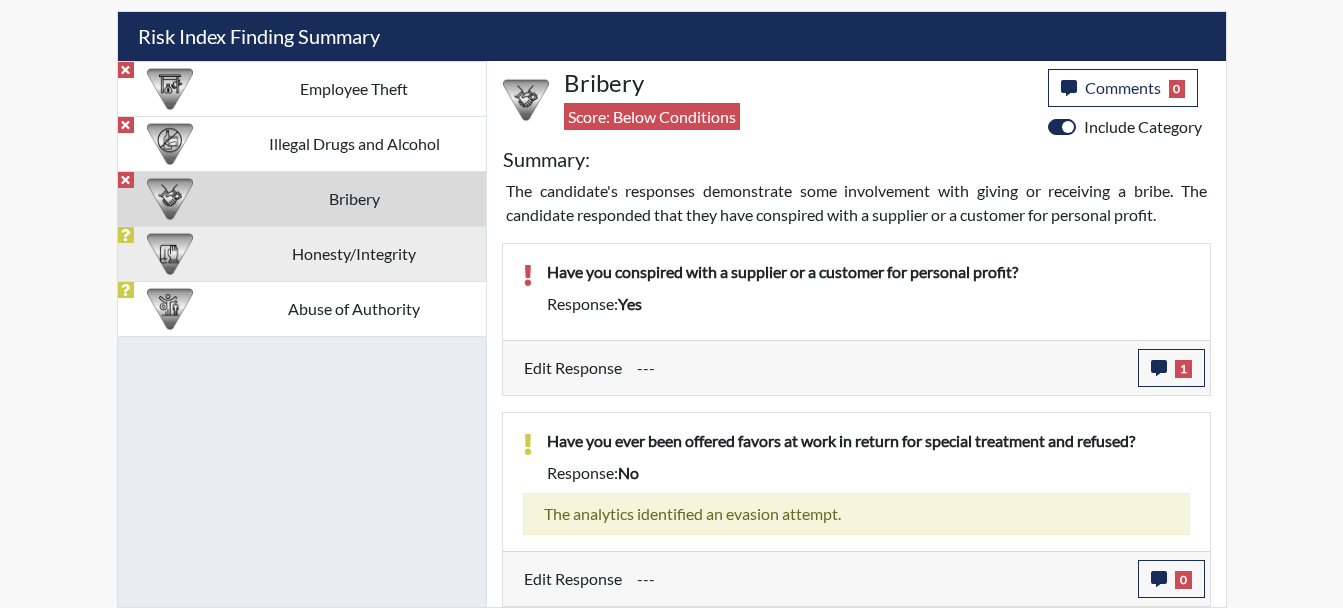 click on "Honesty/Integrity" at bounding box center (354, 253) 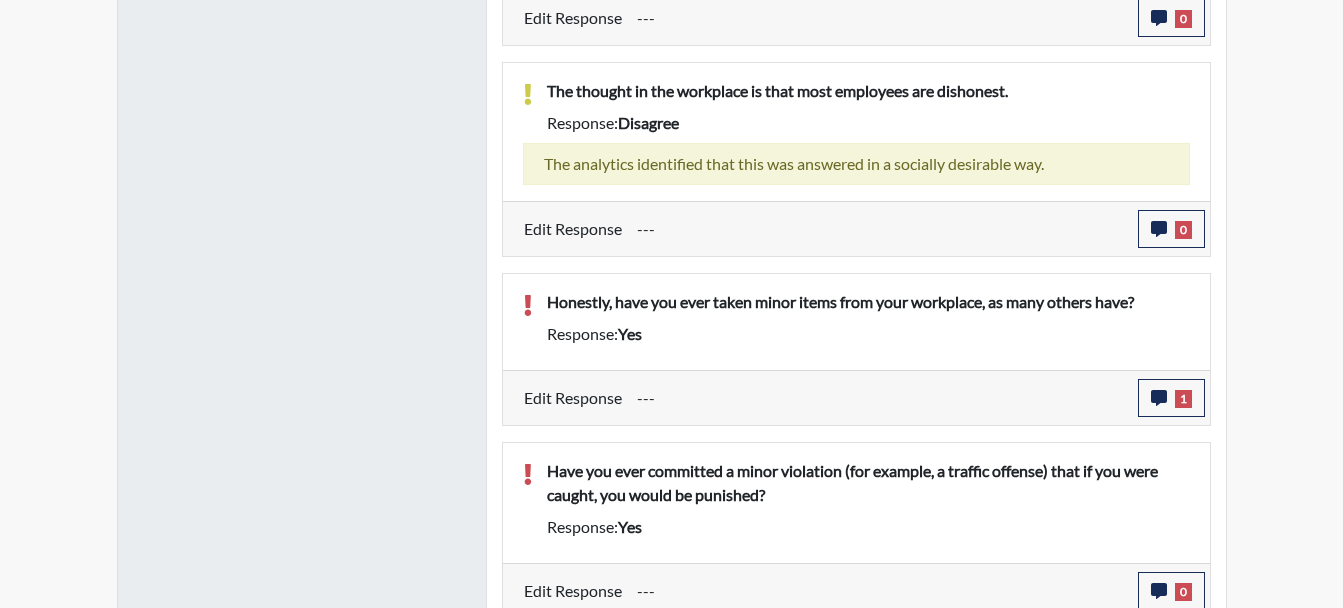 scroll, scrollTop: 2007, scrollLeft: 0, axis: vertical 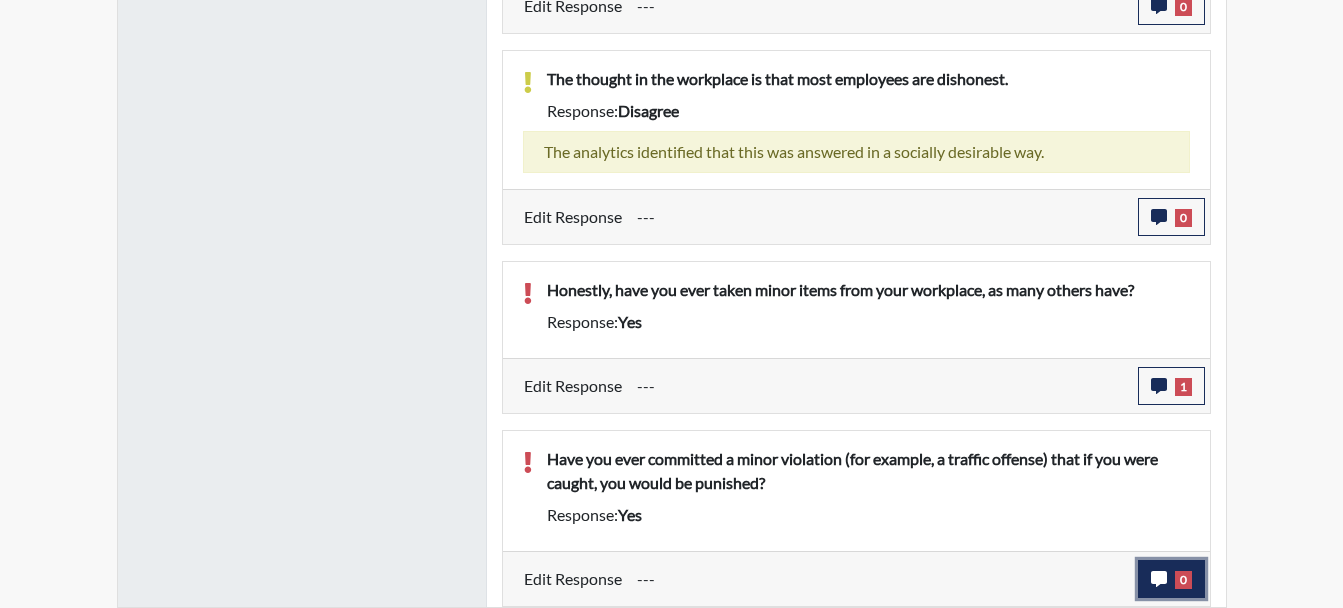click on "0" at bounding box center [1183, 580] 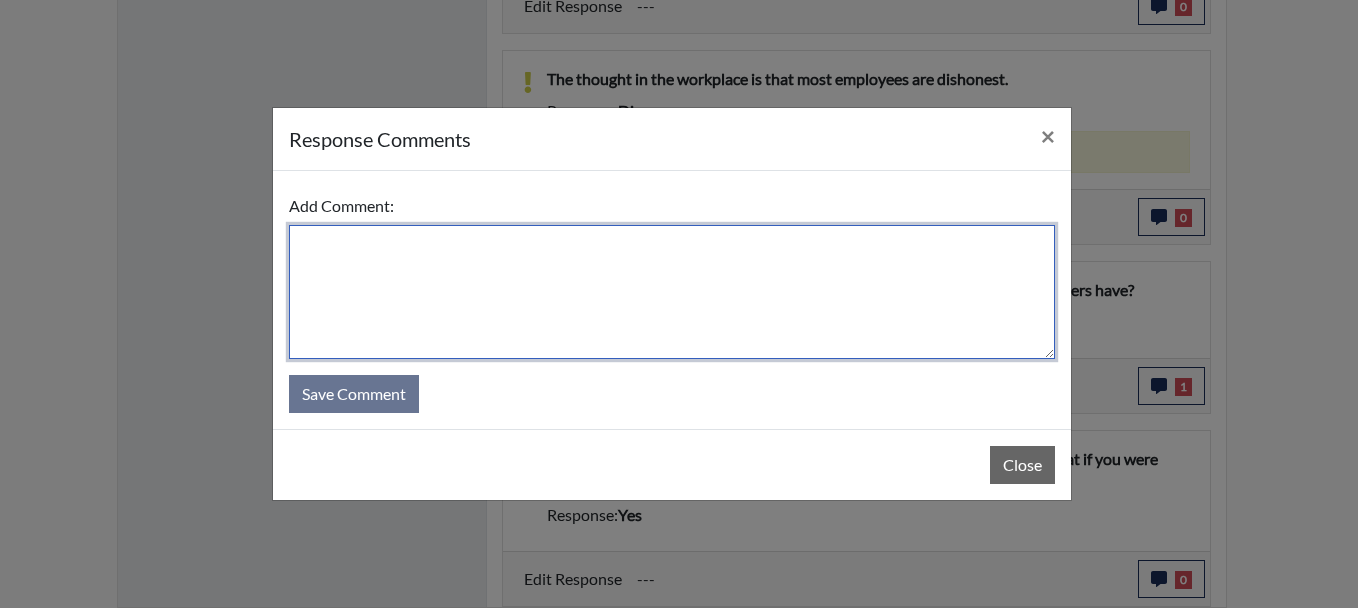 click at bounding box center (672, 292) 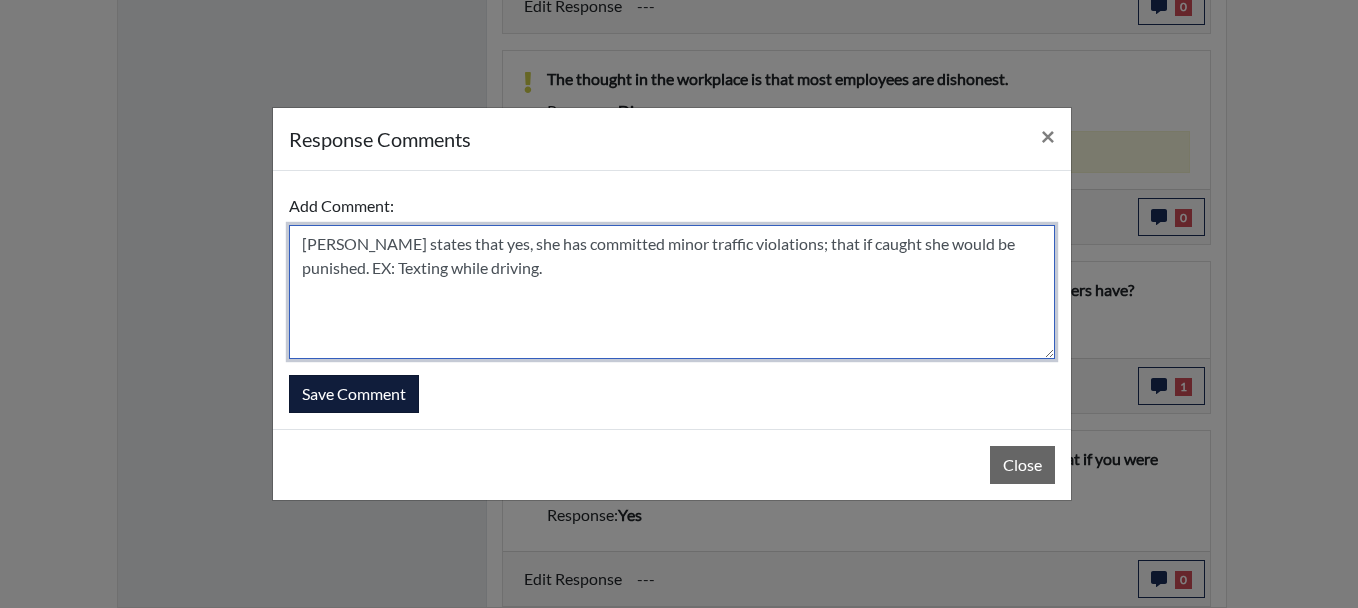 type on "Ms. Brown states that yes, she has committed minor traffic violations; that if caught she would be punished. EX: Texting while driving." 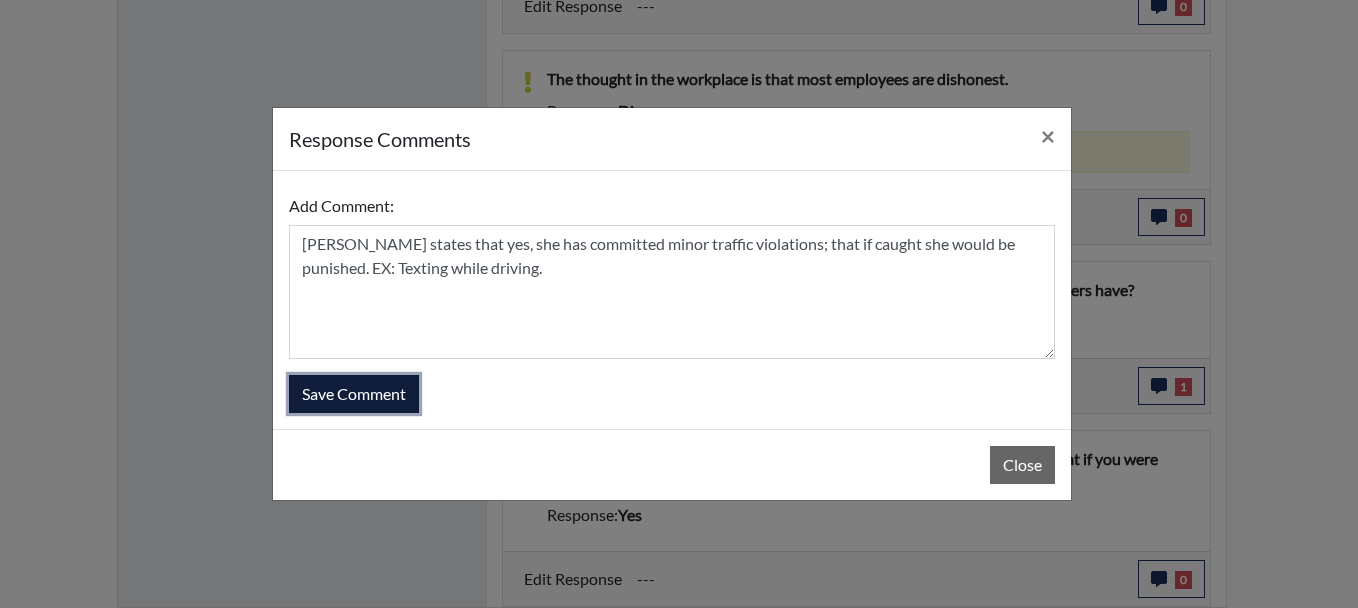 click on "Save Comment" at bounding box center (354, 394) 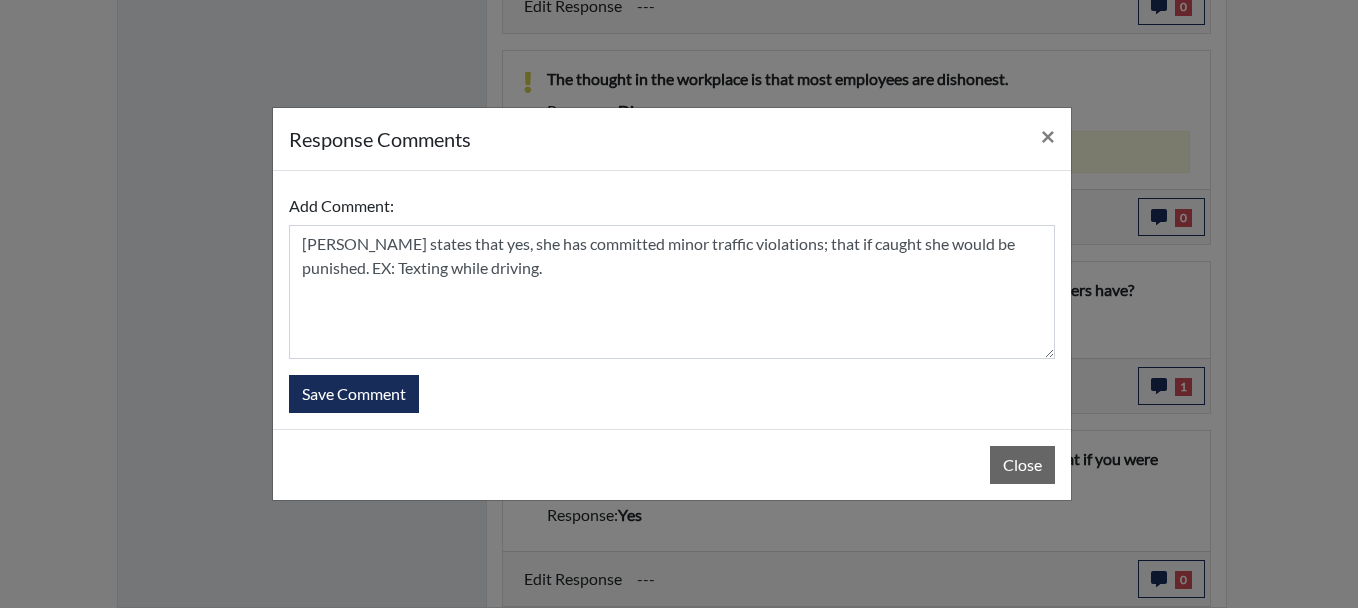 type 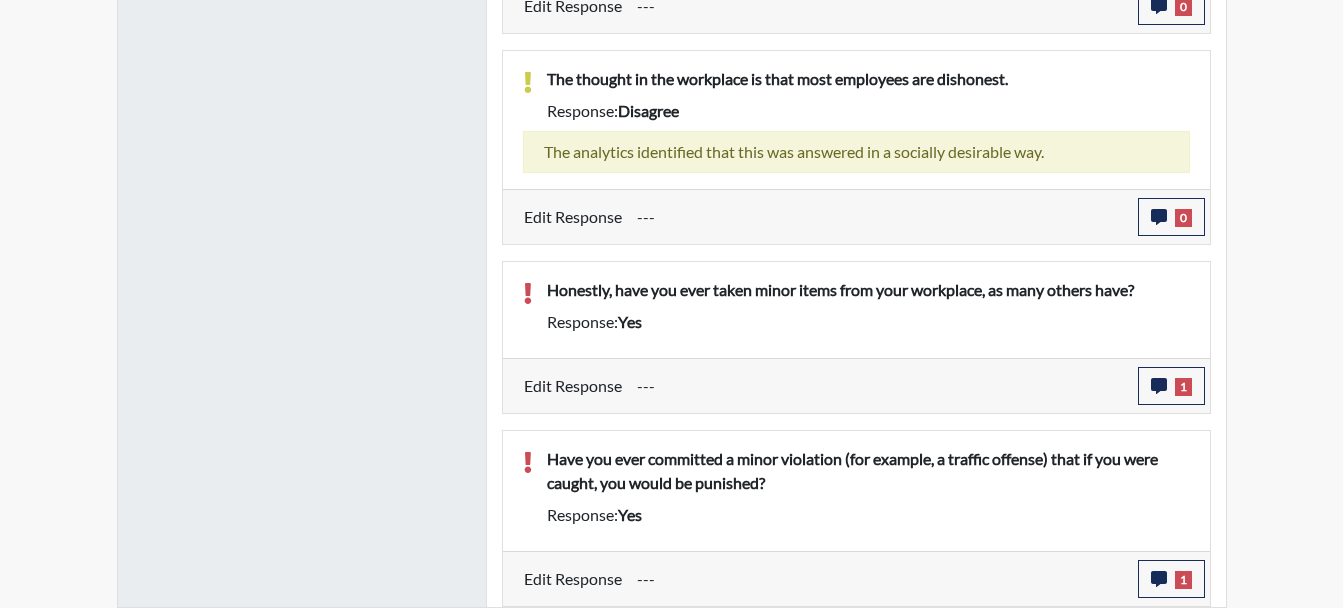 scroll, scrollTop: 999668, scrollLeft: 999169, axis: both 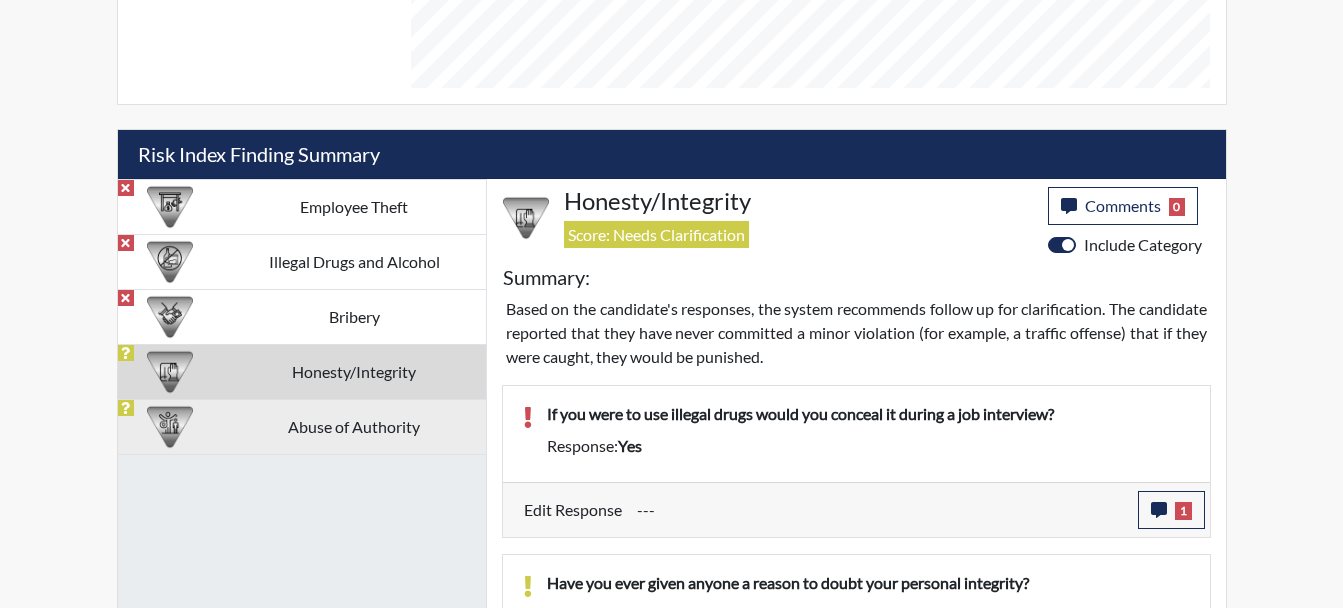 drag, startPoint x: 258, startPoint y: 420, endPoint x: 297, endPoint y: 417, distance: 39.115215 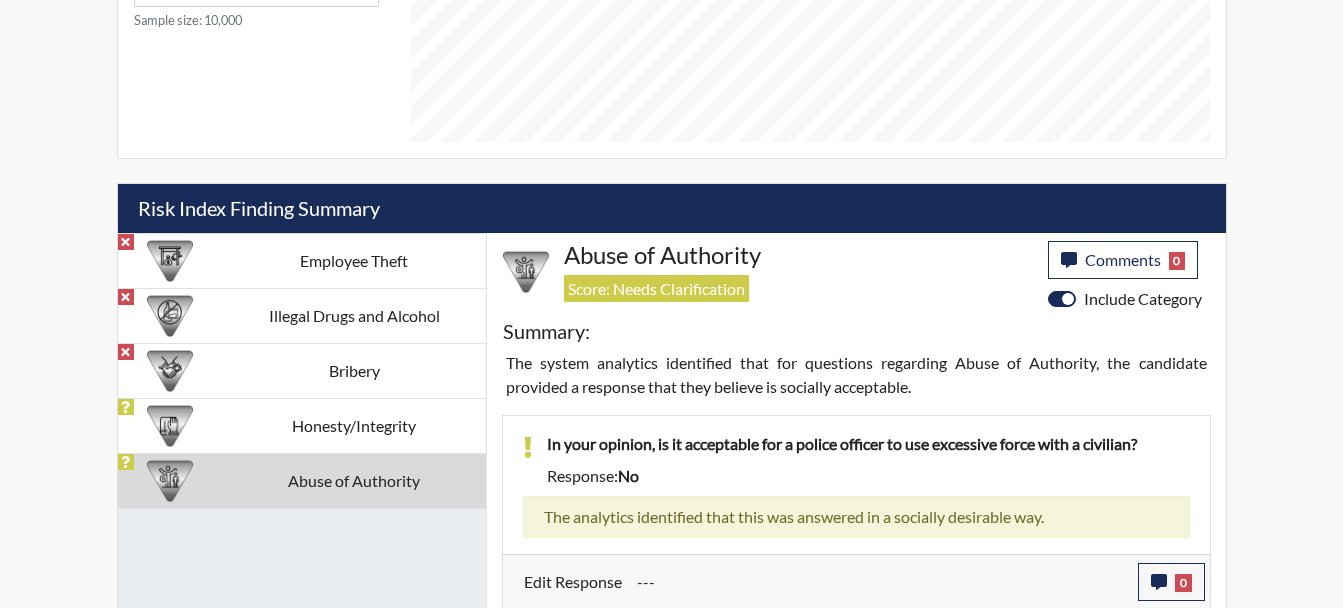 scroll, scrollTop: 981, scrollLeft: 0, axis: vertical 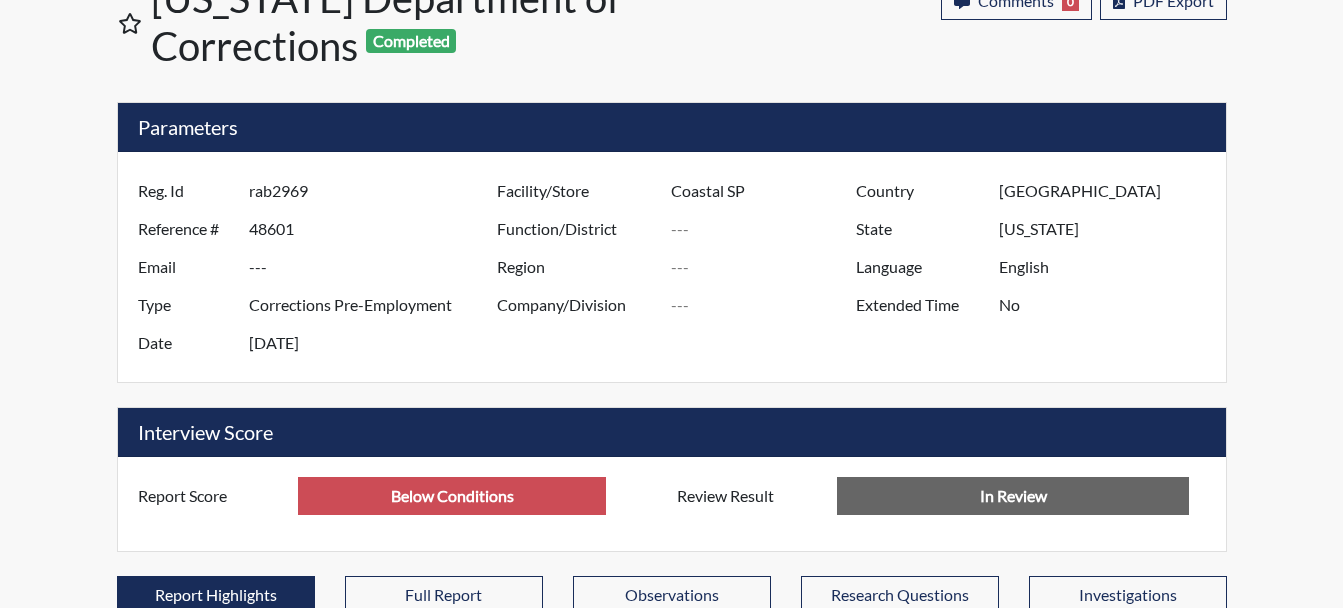 click on "rab2969" at bounding box center (375, 191) 